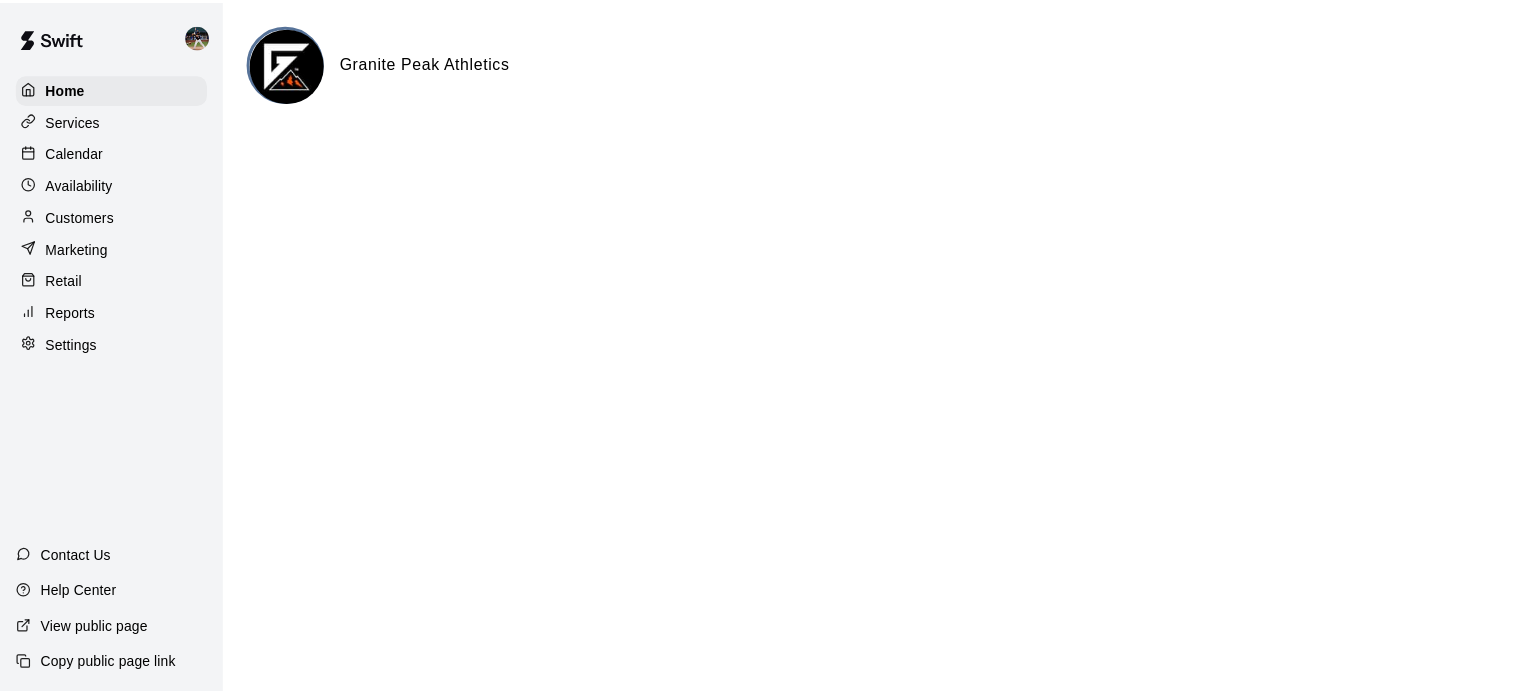 scroll, scrollTop: 0, scrollLeft: 0, axis: both 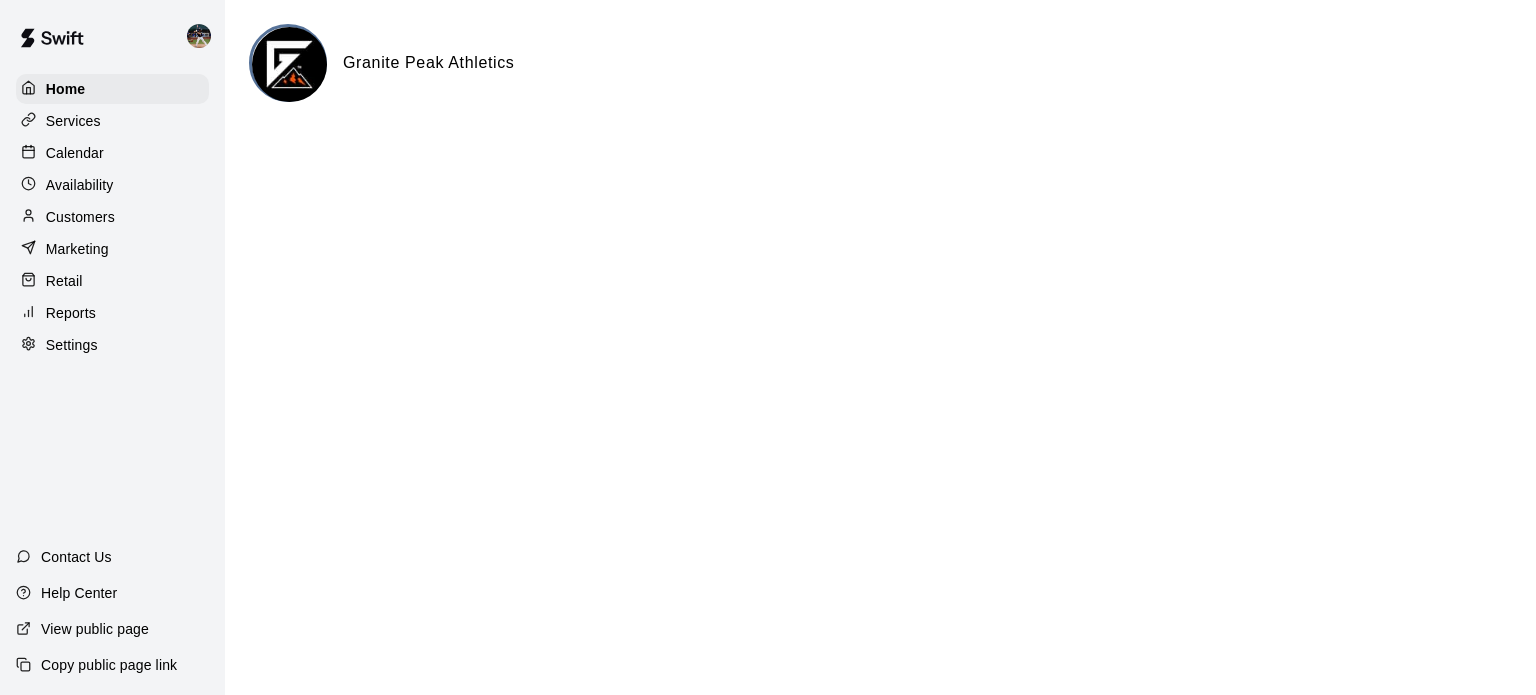 click on "Calendar" at bounding box center [112, 153] 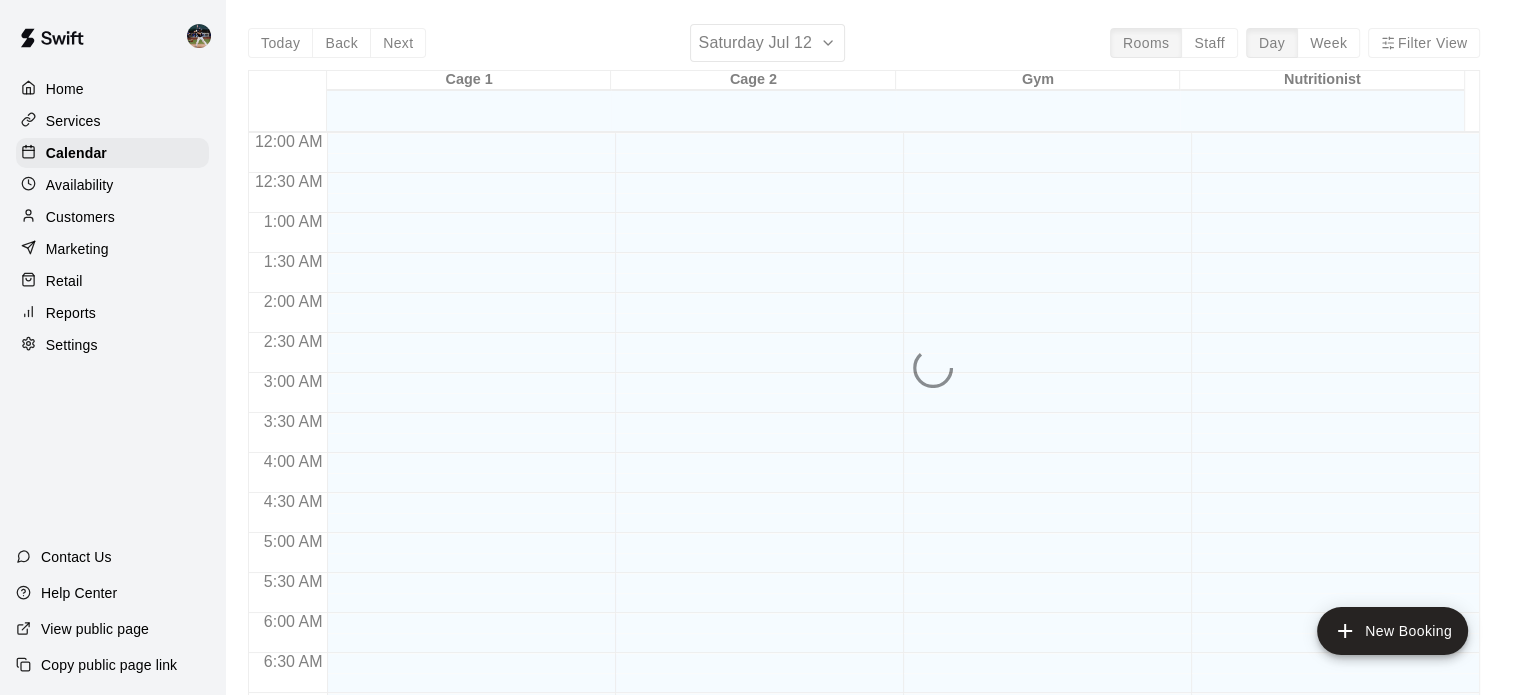 scroll, scrollTop: 1273, scrollLeft: 0, axis: vertical 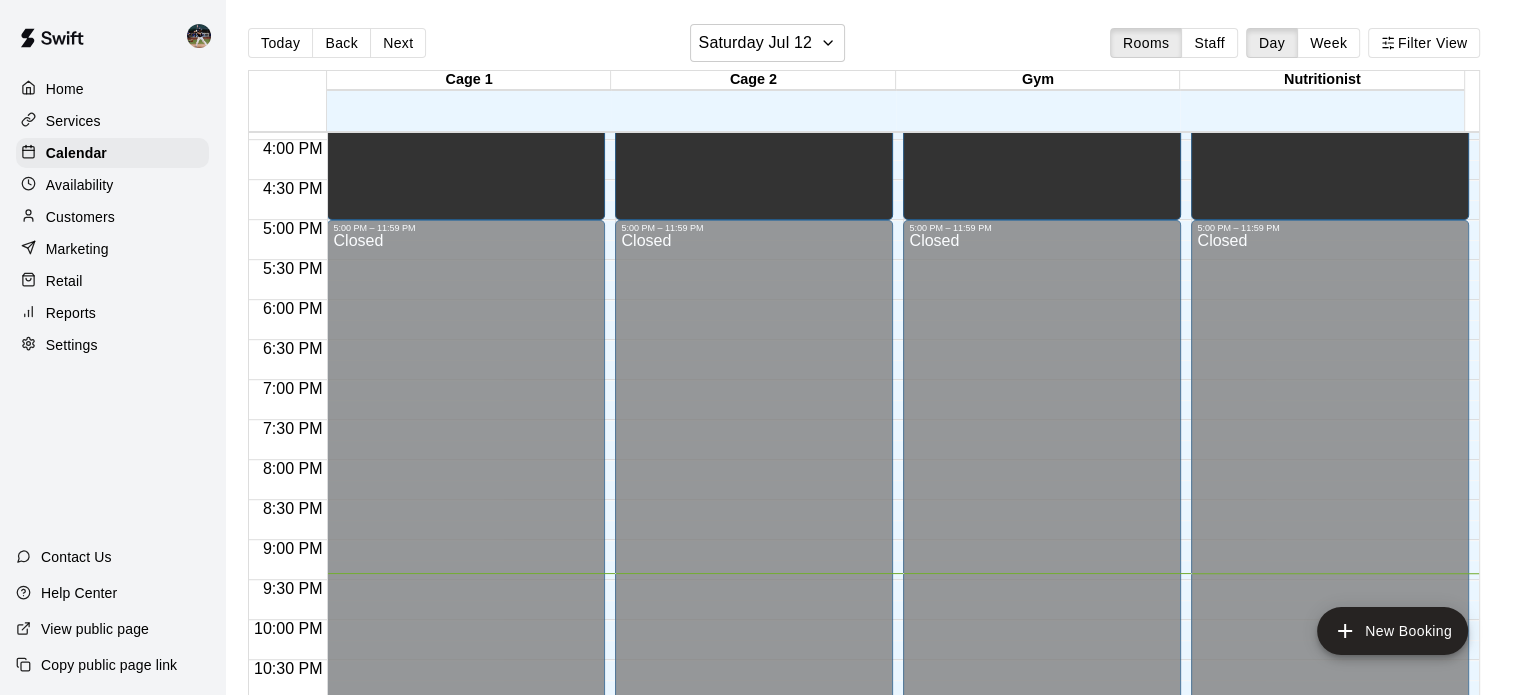 click on "Next" at bounding box center (398, 43) 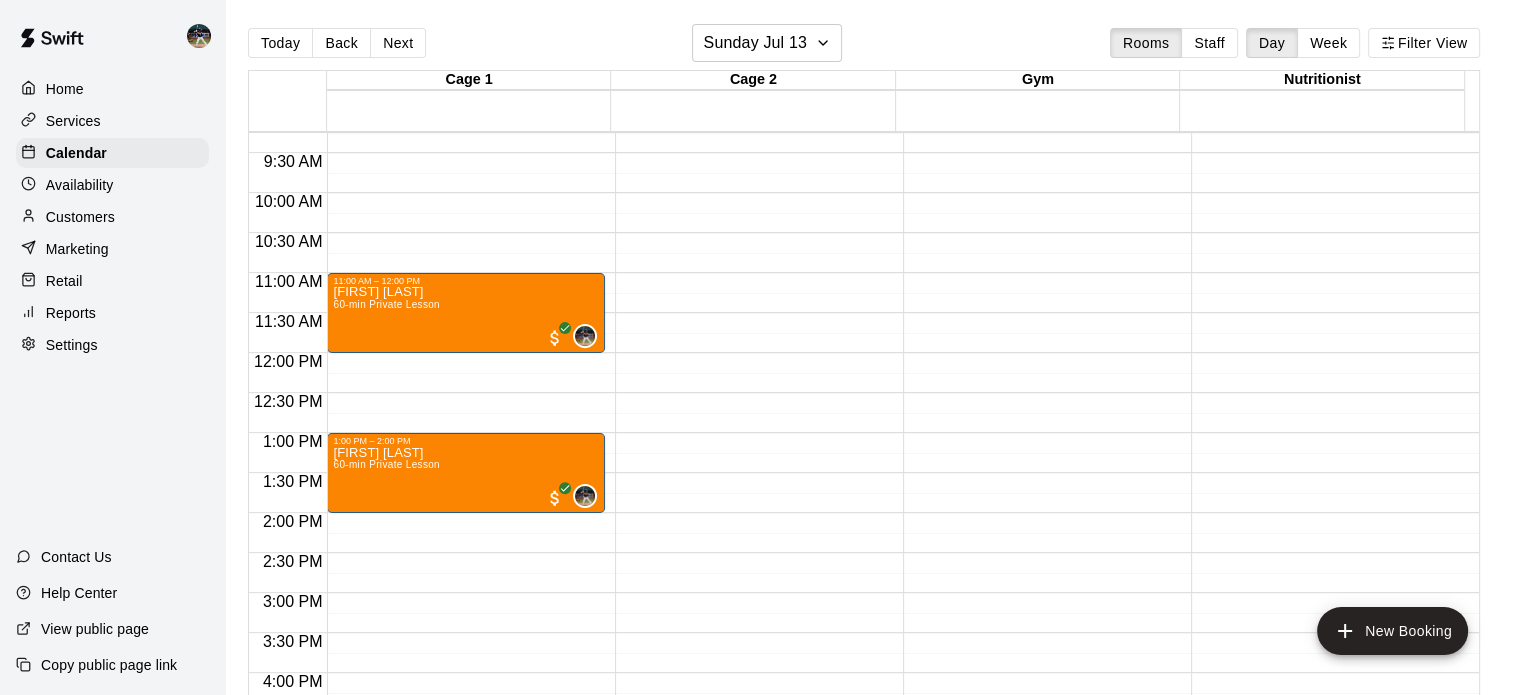 scroll, scrollTop: 740, scrollLeft: 0, axis: vertical 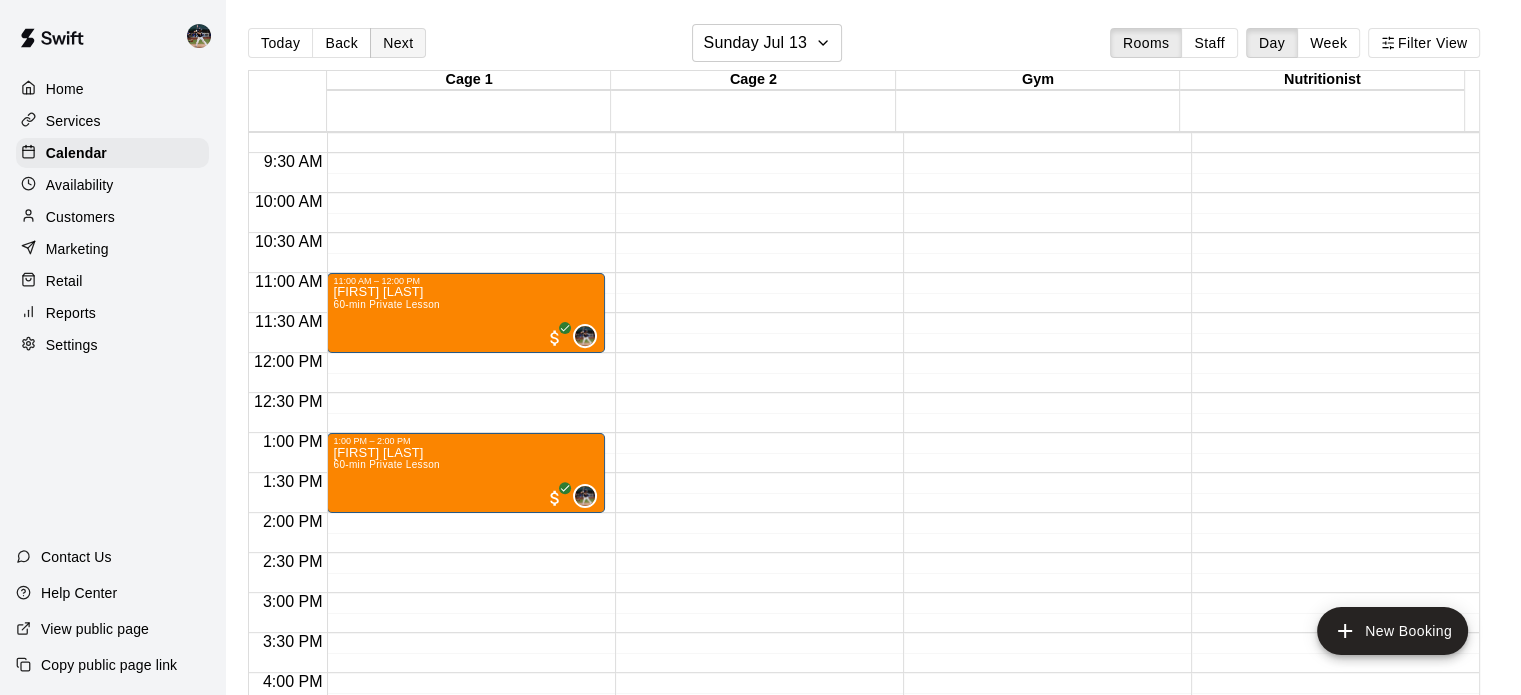 click on "Next" at bounding box center (398, 43) 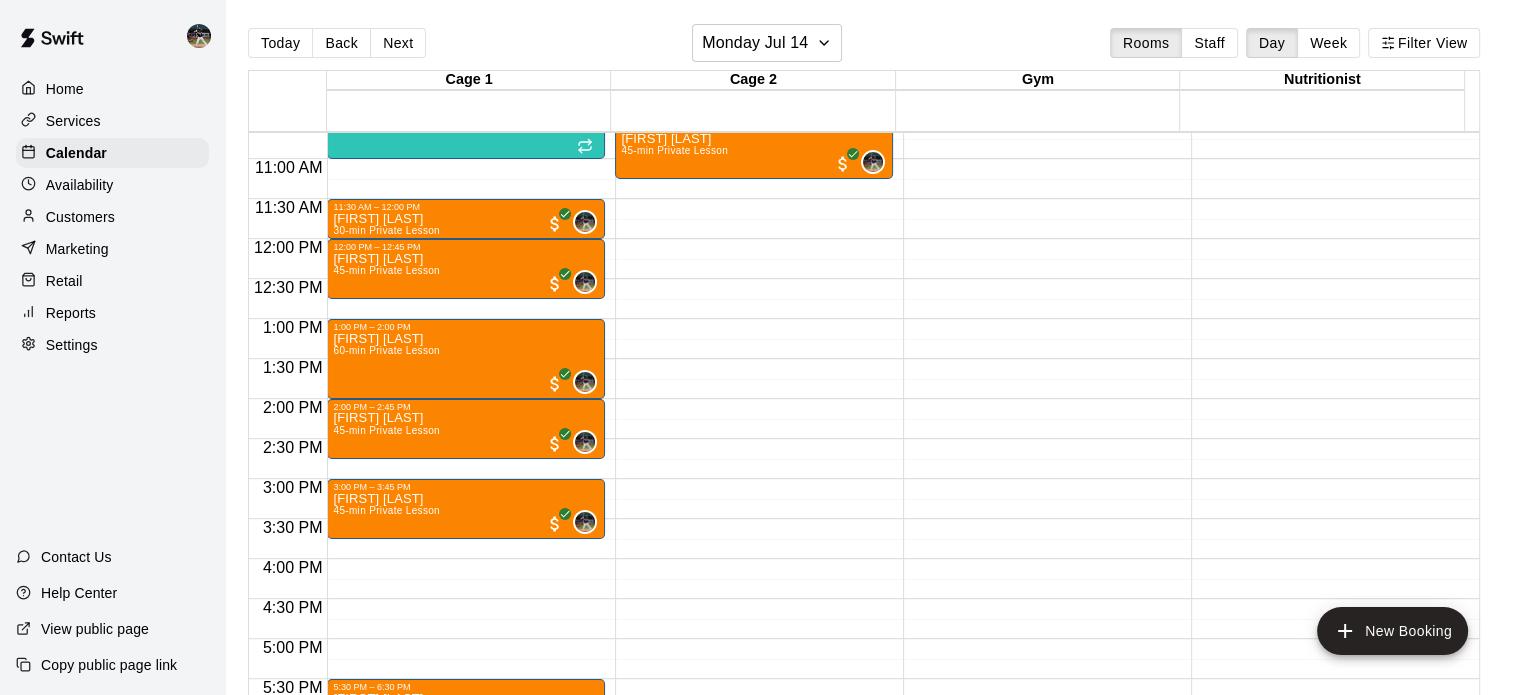 scroll, scrollTop: 800, scrollLeft: 0, axis: vertical 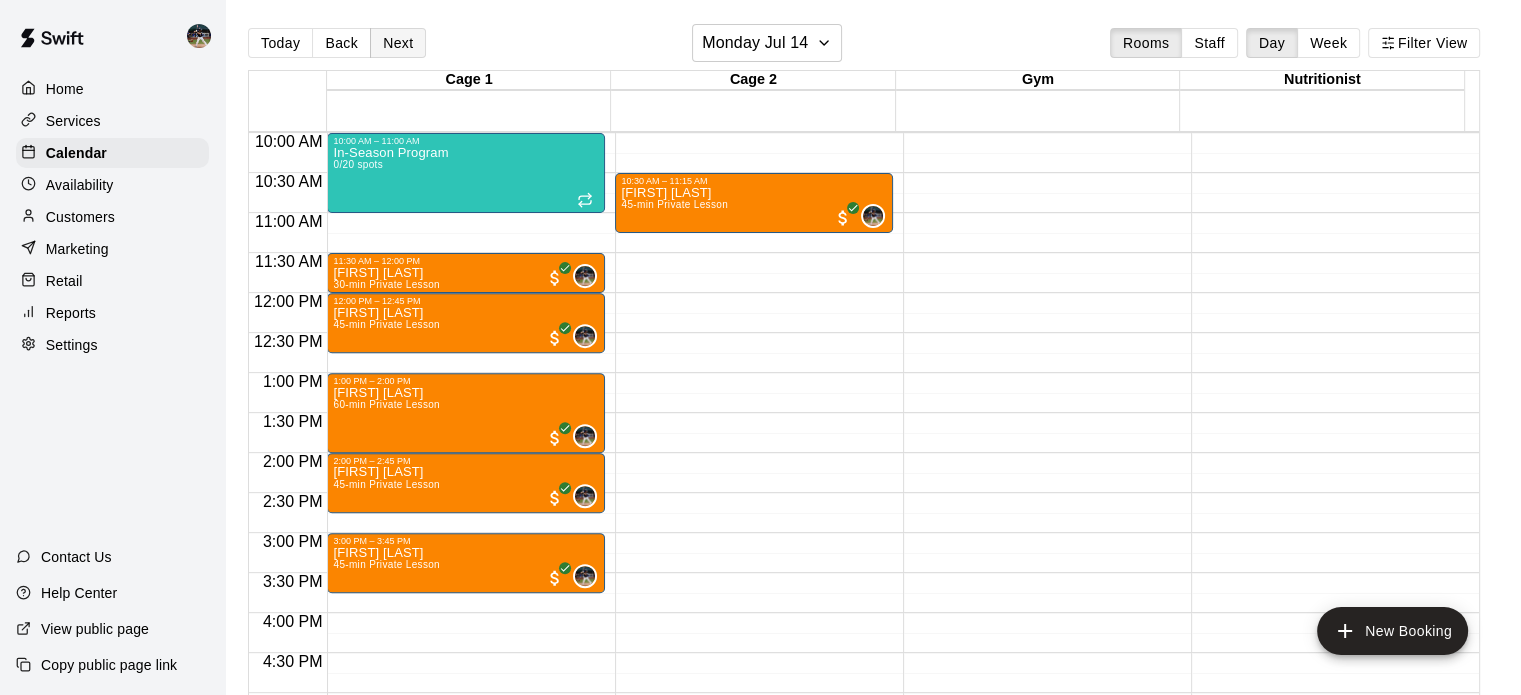 click on "Next" at bounding box center (398, 43) 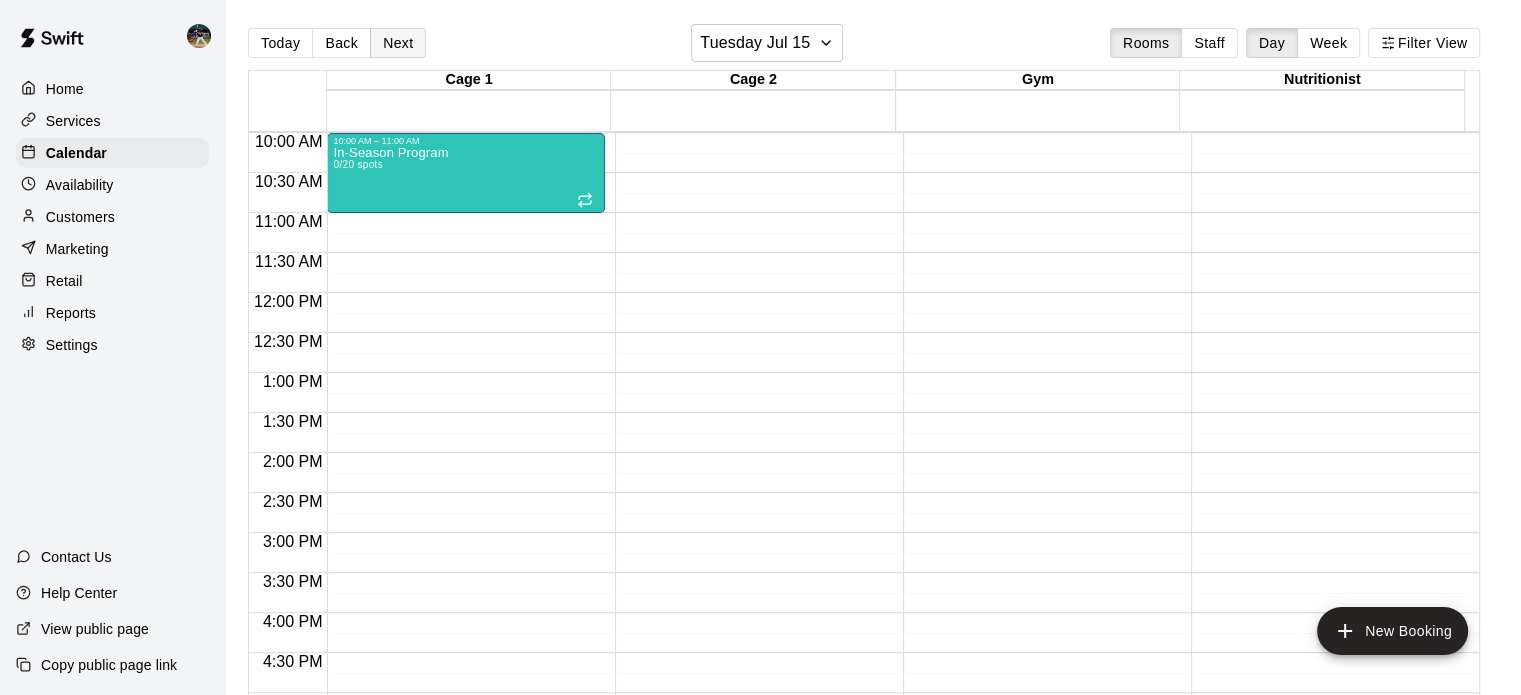 click on "Next" at bounding box center (398, 43) 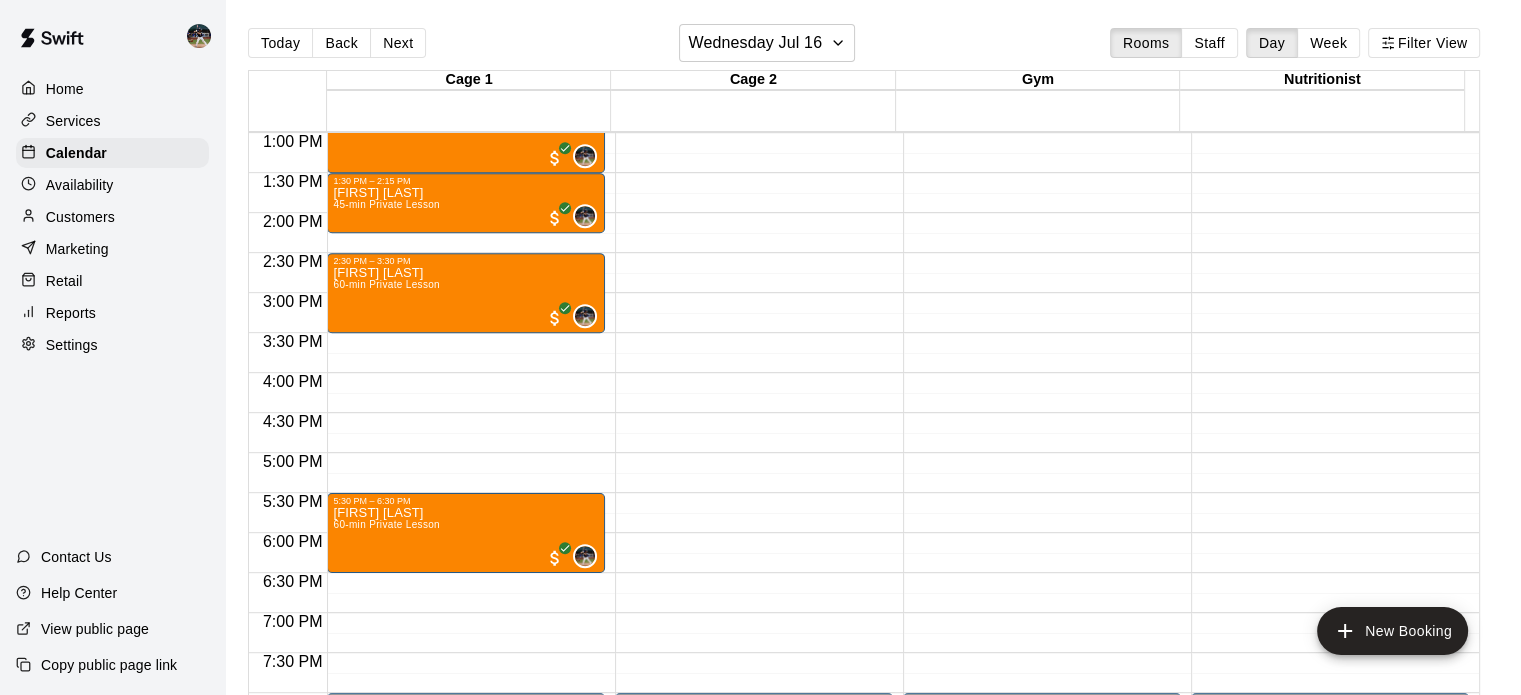 scroll, scrollTop: 1041, scrollLeft: 0, axis: vertical 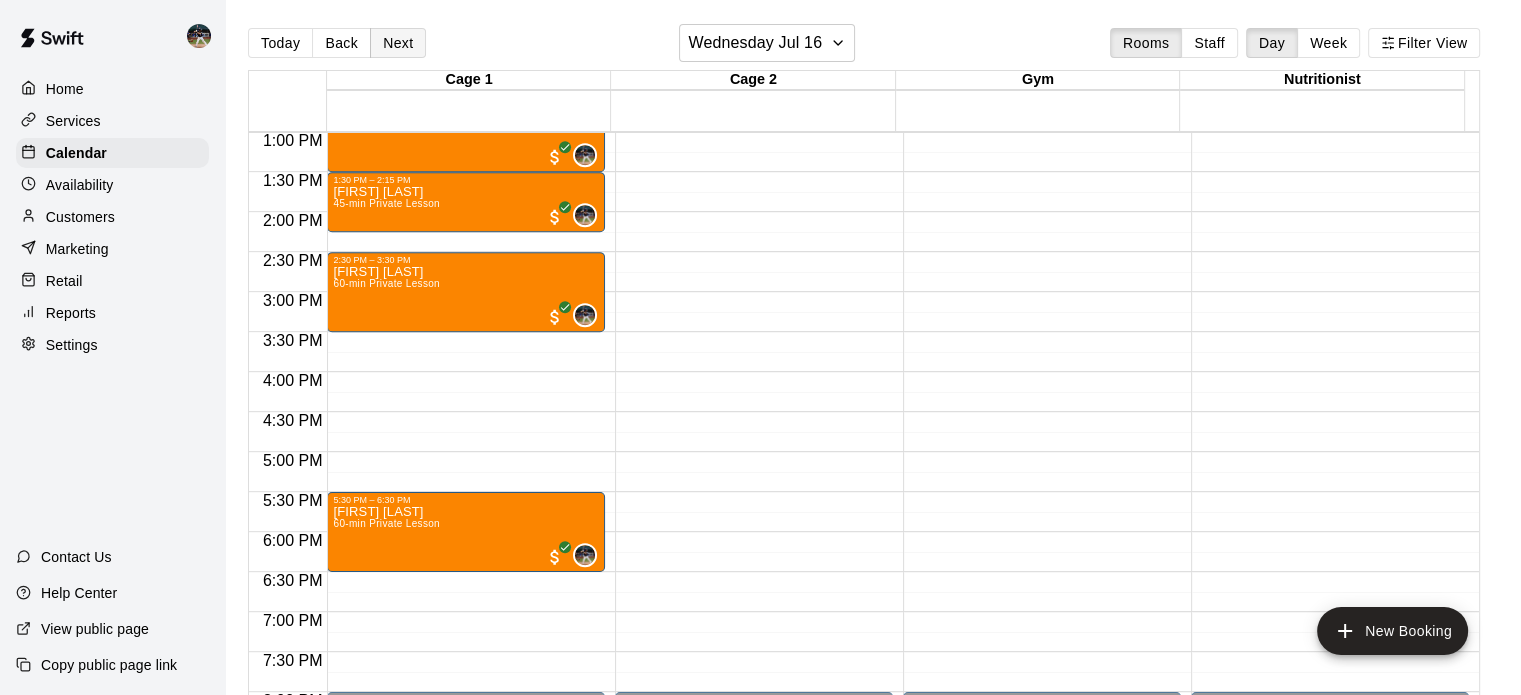 click on "Next" at bounding box center (398, 43) 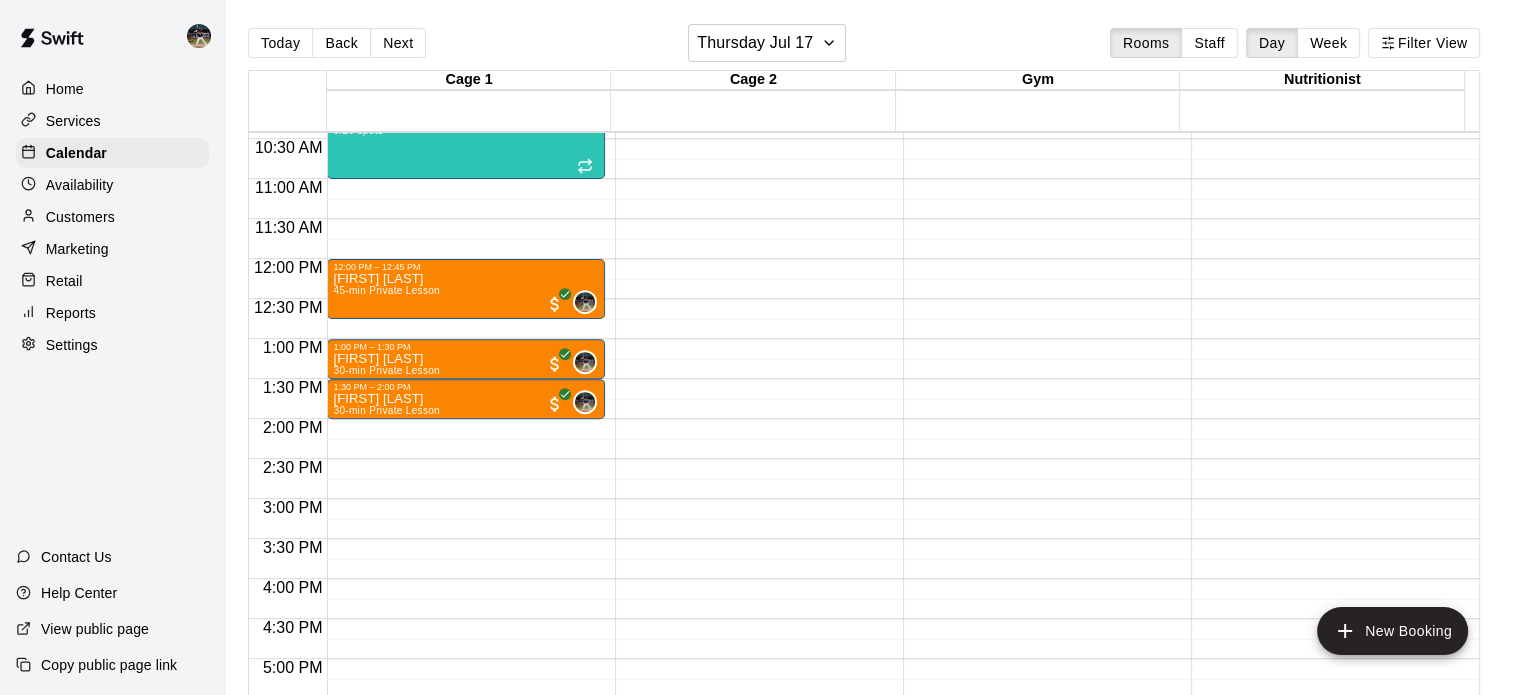 scroll, scrollTop: 833, scrollLeft: 0, axis: vertical 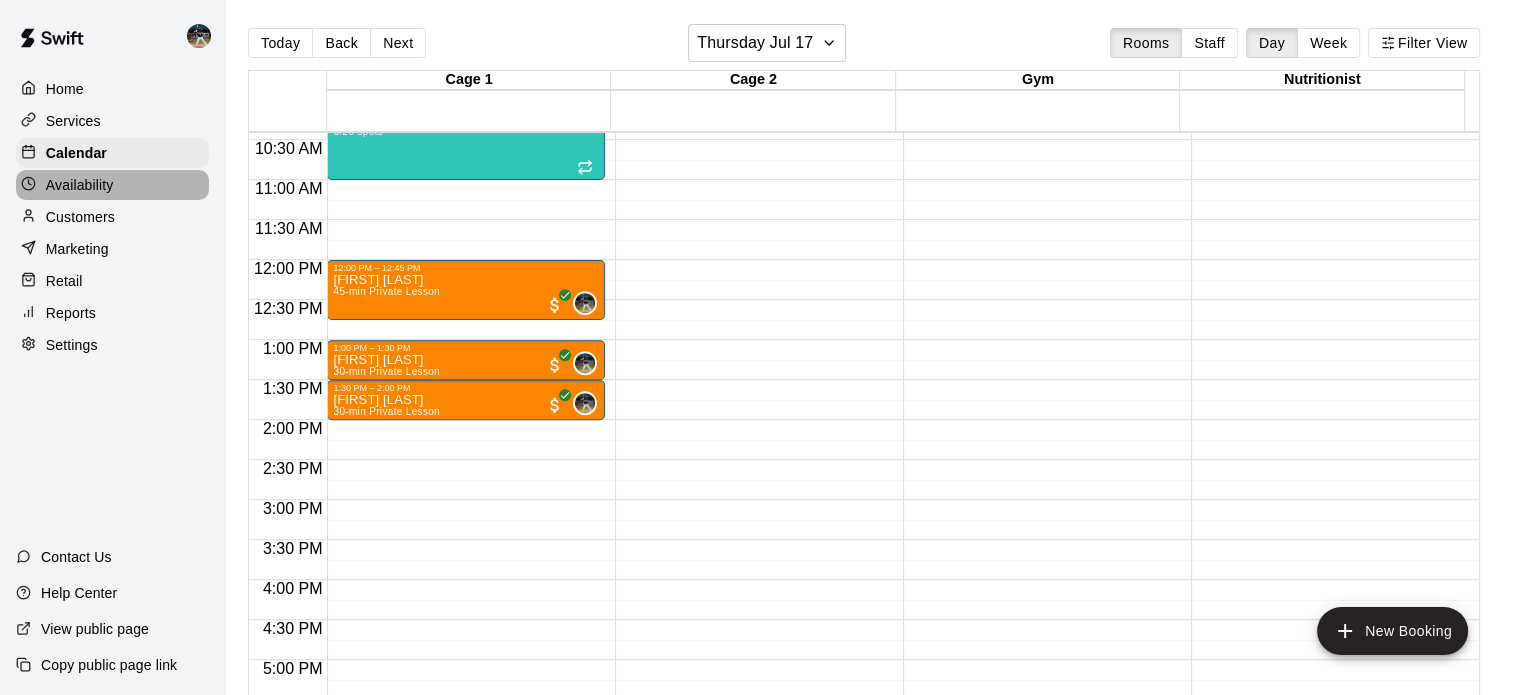 click on "Availability" at bounding box center (112, 185) 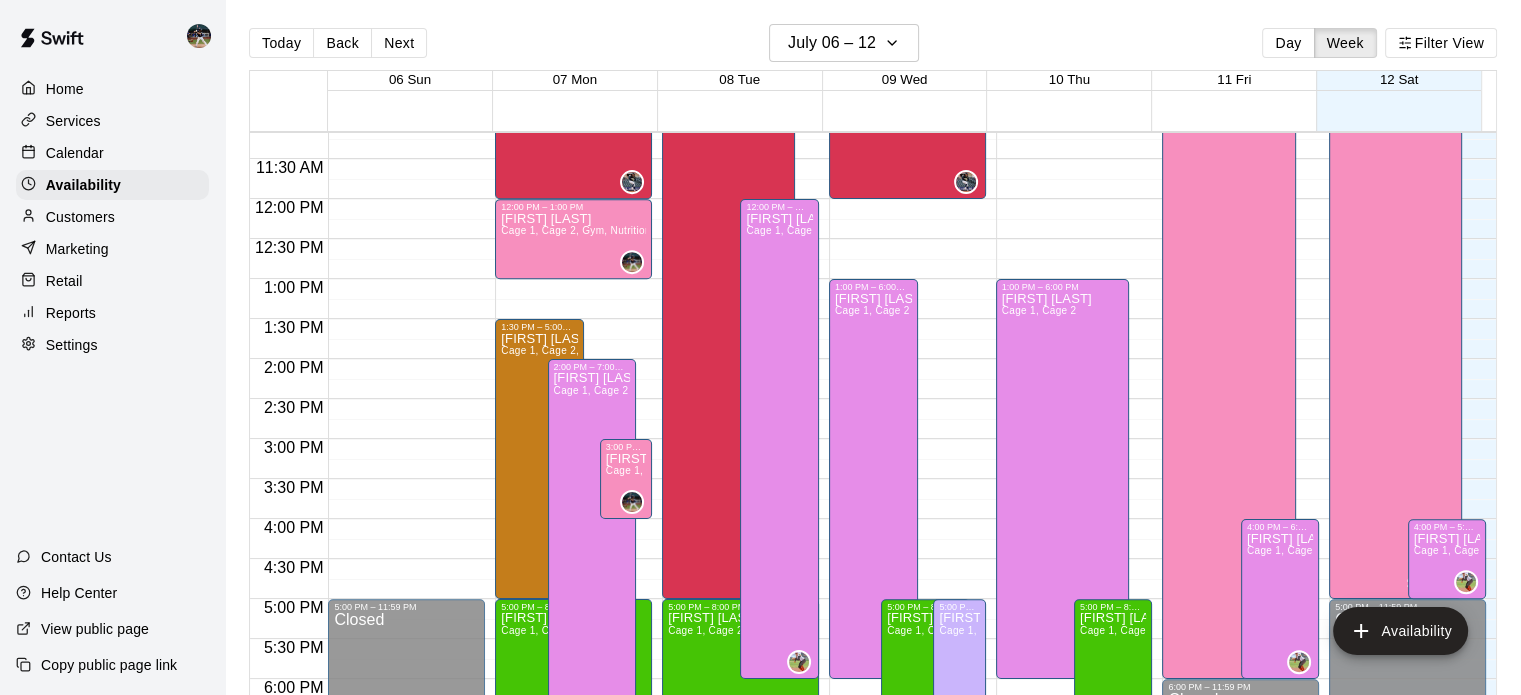 scroll, scrollTop: 893, scrollLeft: 0, axis: vertical 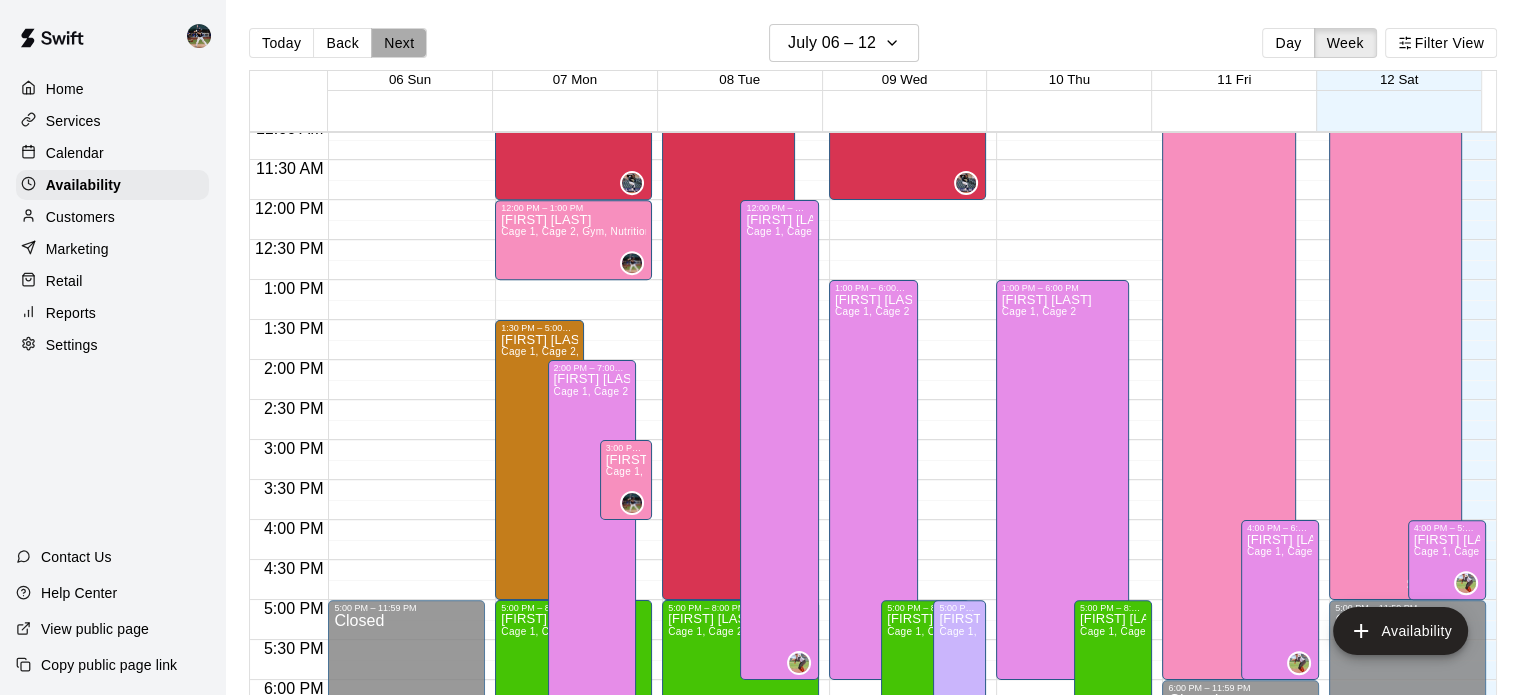 click on "Next" at bounding box center (399, 43) 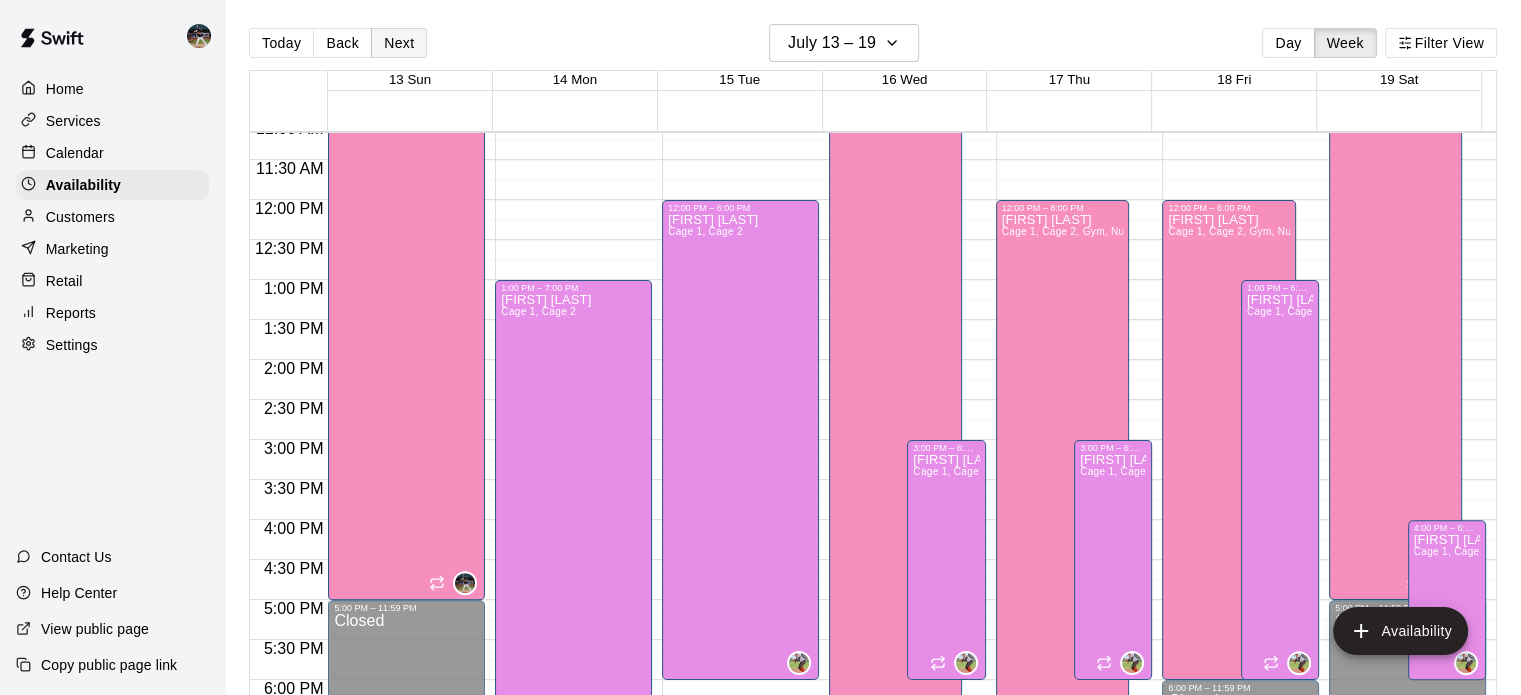 click on "Next" at bounding box center [399, 43] 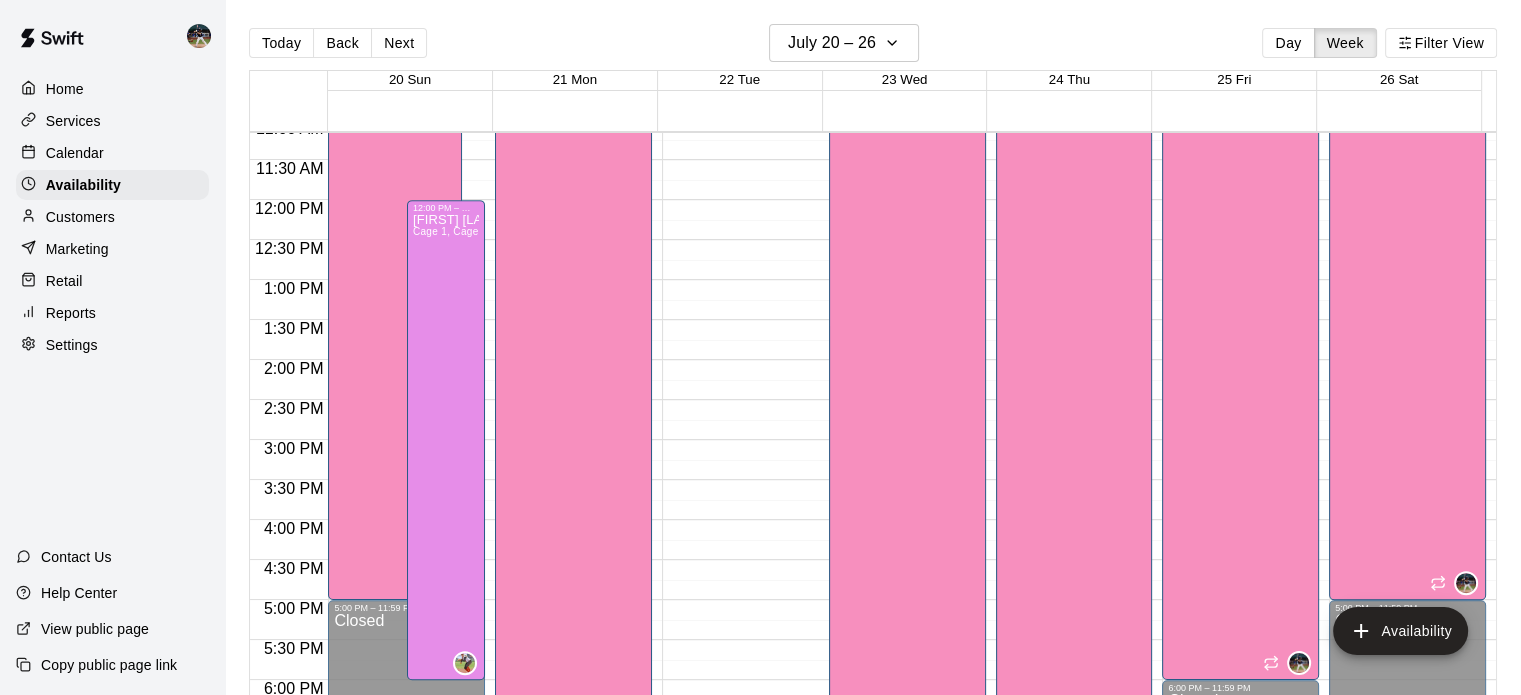 click on "Back" at bounding box center [342, 43] 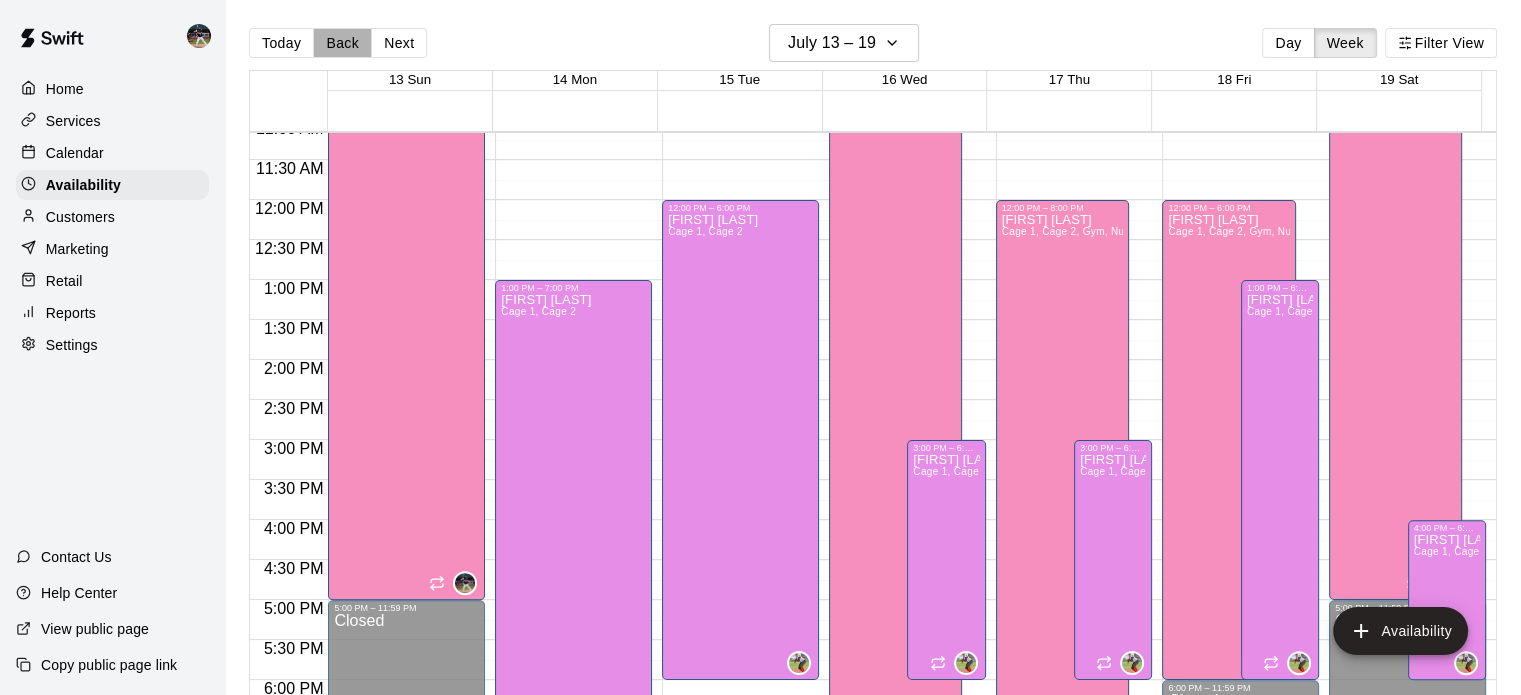 click on "Back" at bounding box center (342, 43) 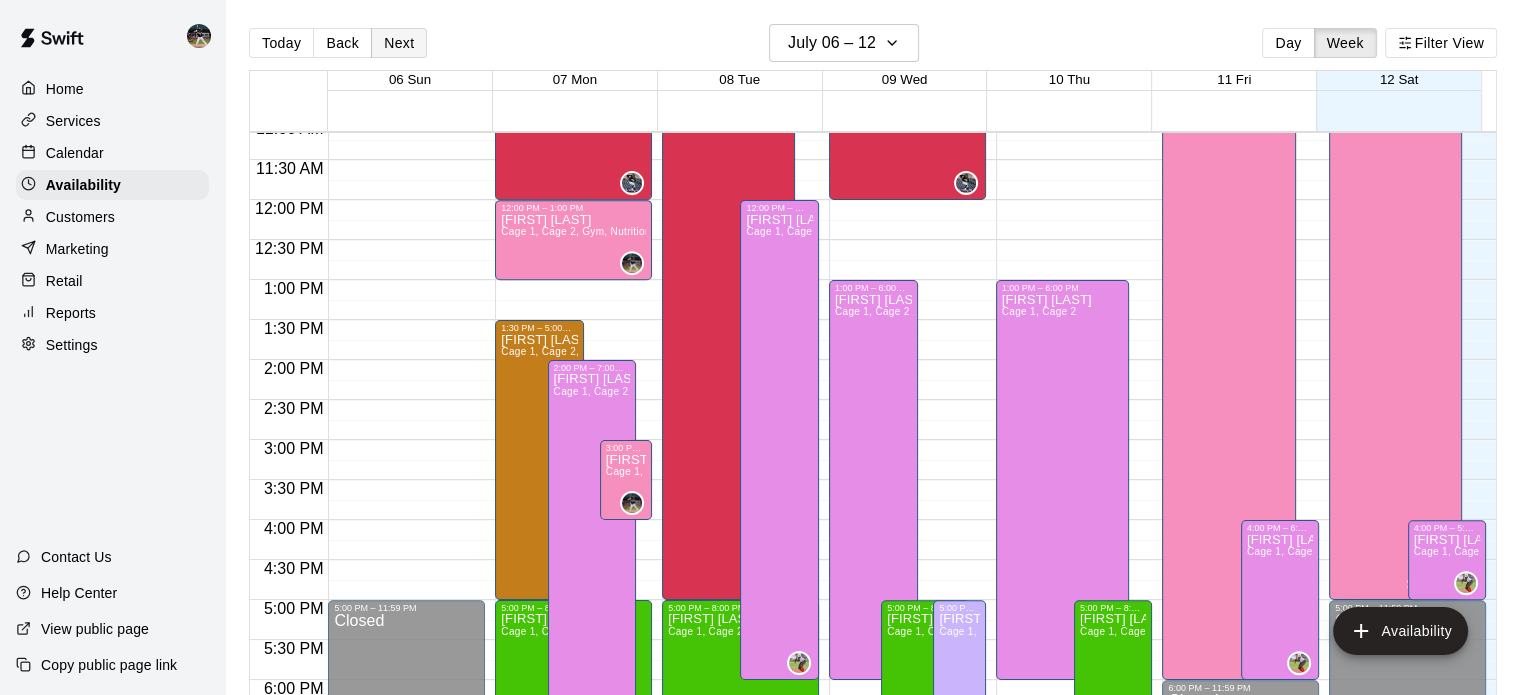 click on "Next" at bounding box center [399, 43] 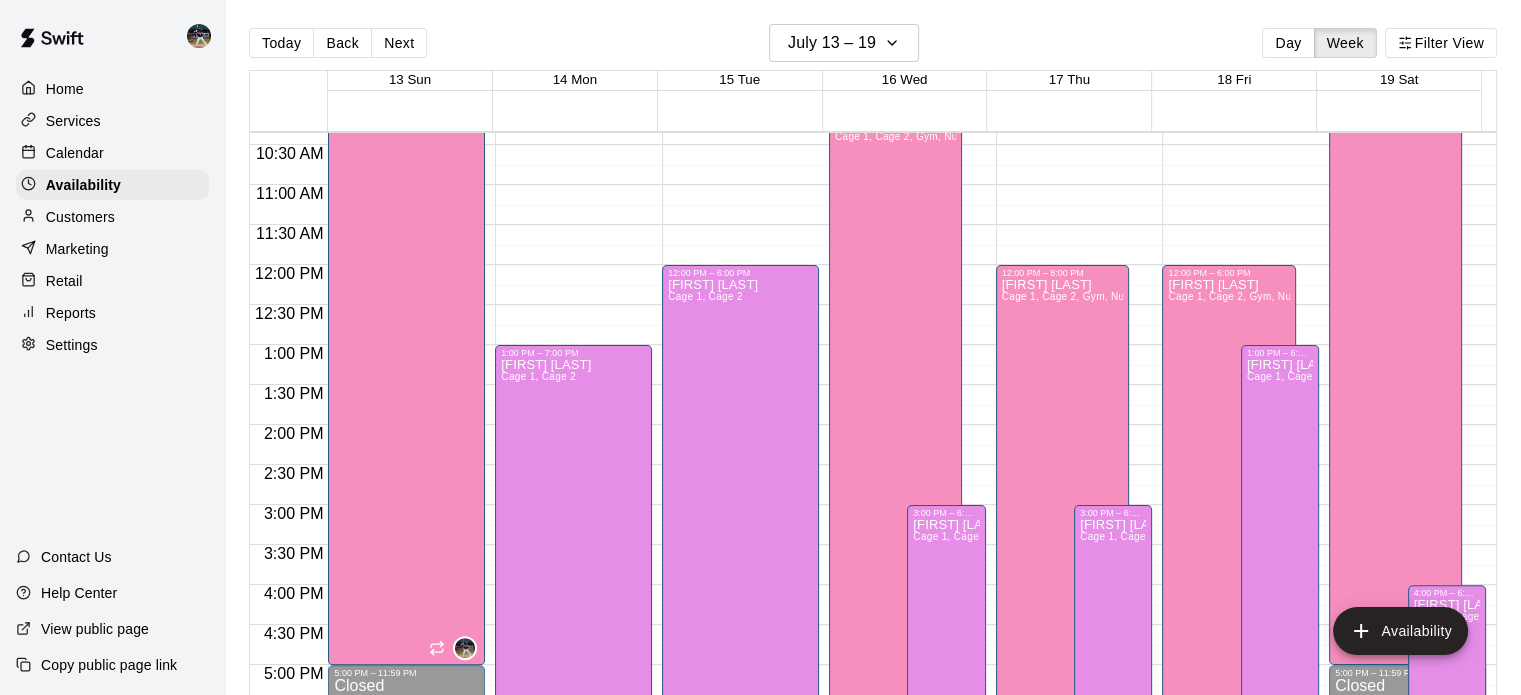 scroll, scrollTop: 829, scrollLeft: 0, axis: vertical 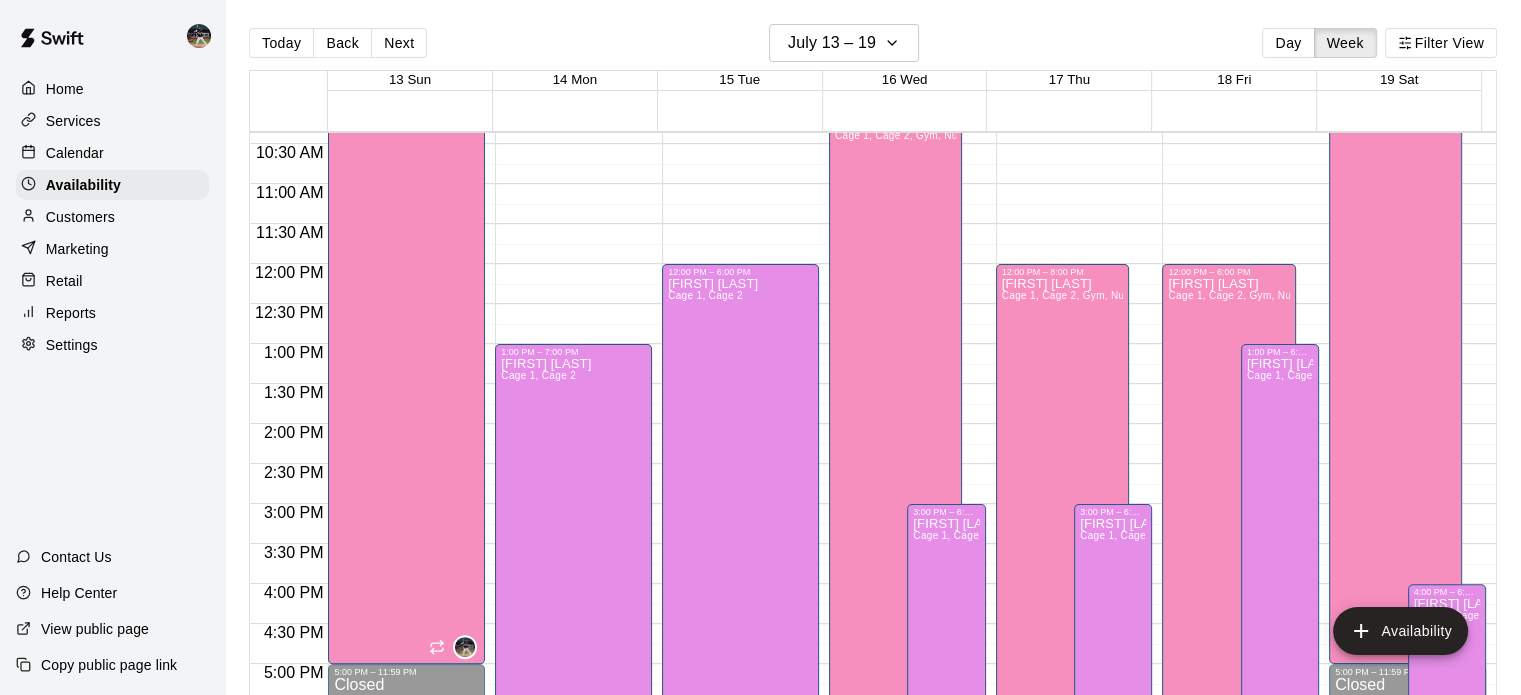 click on "Calendar" at bounding box center (112, 153) 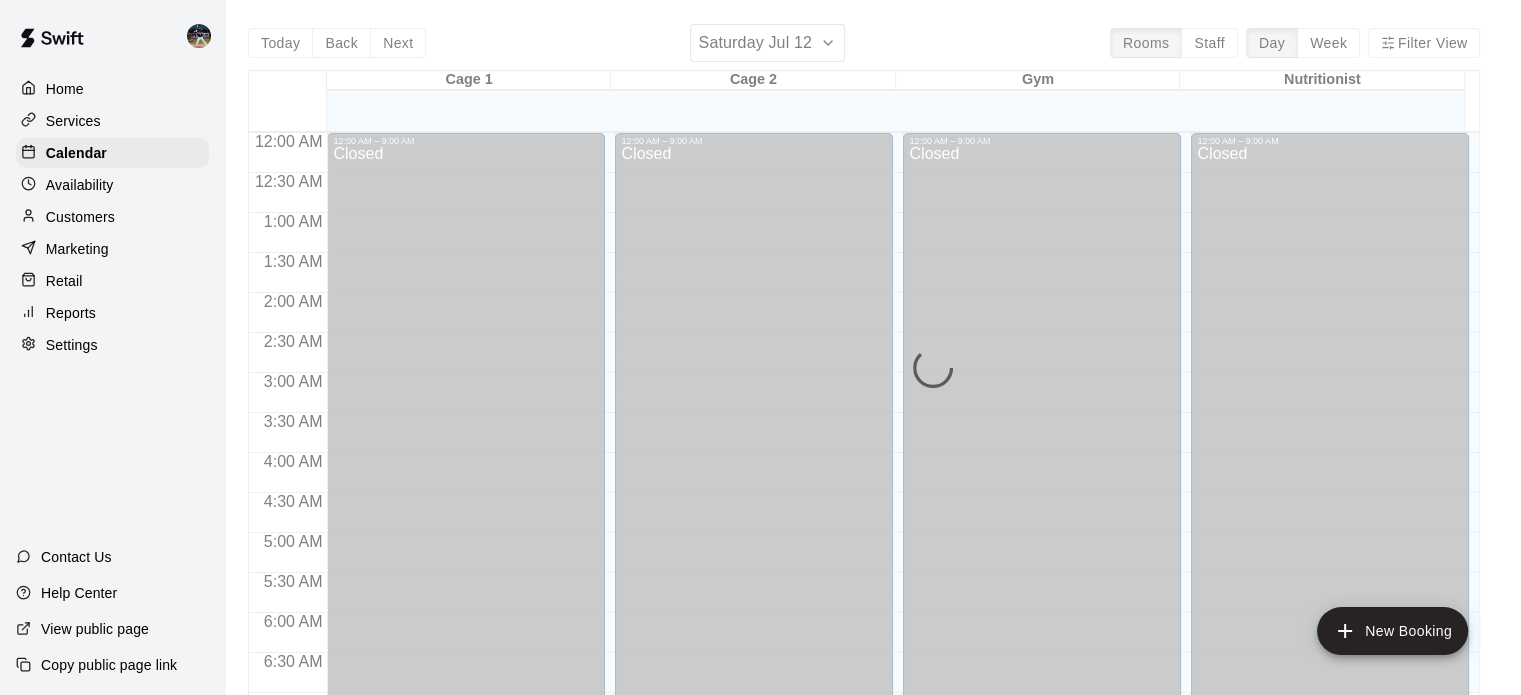 scroll, scrollTop: 1273, scrollLeft: 0, axis: vertical 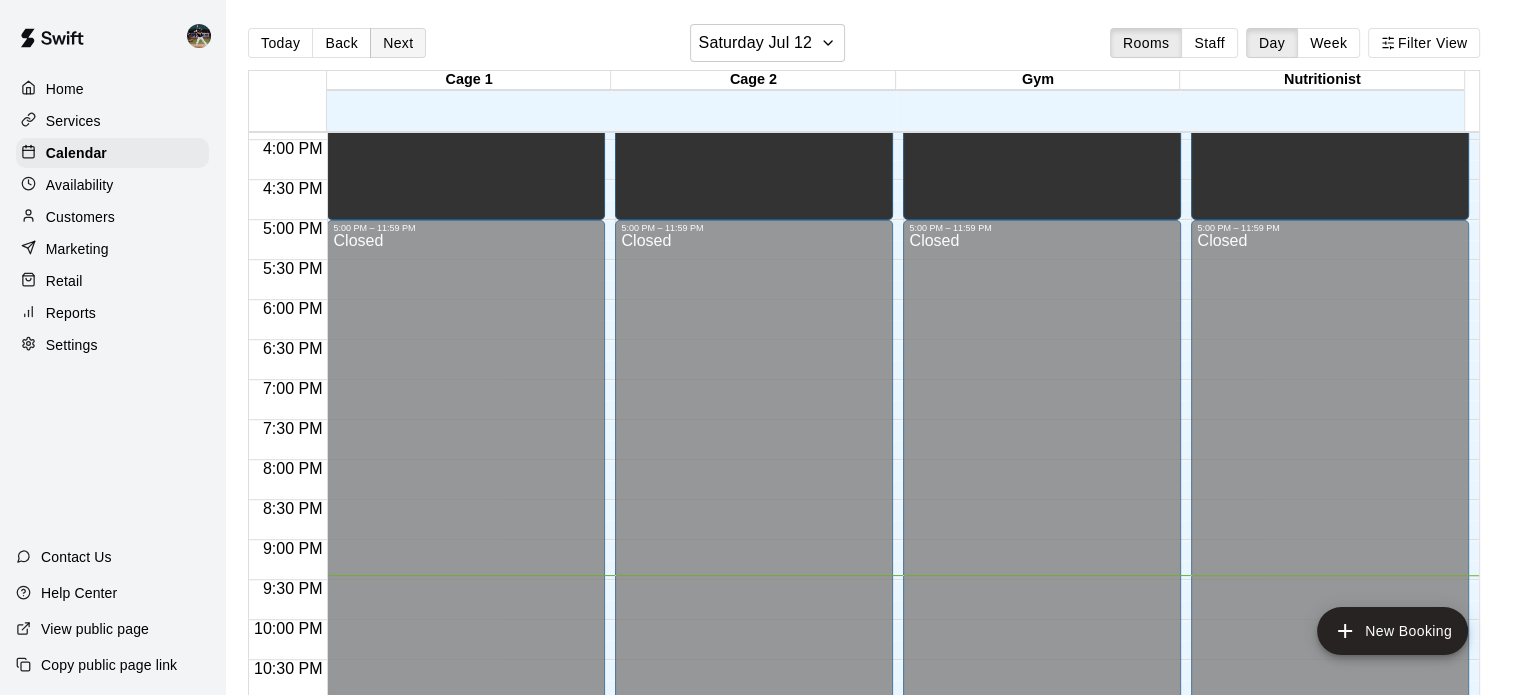 click on "Next" at bounding box center [398, 43] 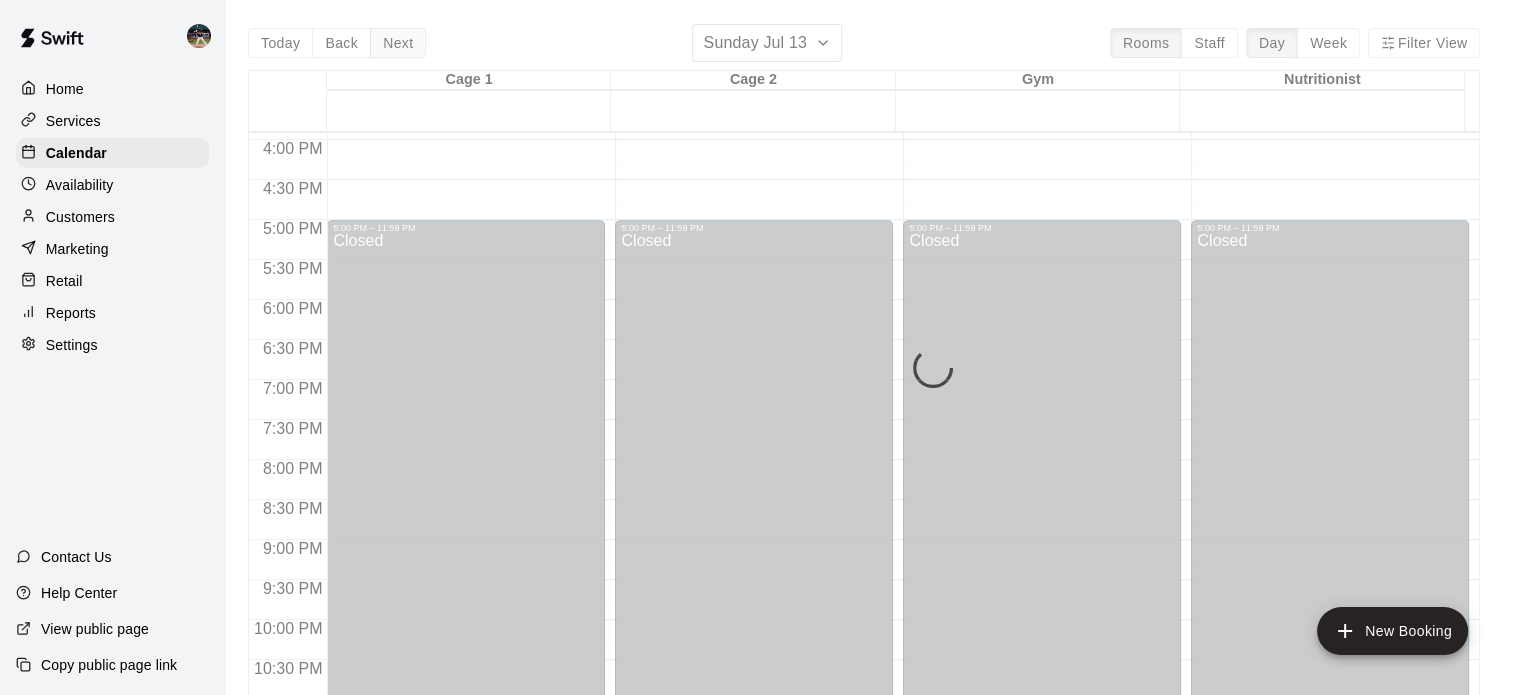 click on "Today Back Next Sunday Jul 13 Rooms Staff Day Week Filter View Cage 1 13 Sun Cage 2 13 Sun Gym 13 Sun Nutritionist 13 Sun 12:00 AM 12:30 AM 1:00 AM 1:30 AM 2:00 AM 2:30 AM 3:00 AM 3:30 AM 4:00 AM 4:30 AM 5:00 AM 5:30 AM 6:00 AM 6:30 AM 7:00 AM 7:30 AM 8:00 AM 8:30 AM 9:00 AM 9:30 AM 10:00 AM 10:30 AM 11:00 AM 11:30 AM 12:00 PM 12:30 PM 1:00 PM 1:30 PM 2:00 PM 2:30 PM 3:00 PM 3:30 PM 4:00 PM 4:30 PM 5:00 PM 5:30 PM 6:00 PM 6:30 PM 7:00 PM 7:30 PM 8:00 PM 8:30 PM 9:00 PM 9:30 PM 10:00 PM 10:30 PM 11:00 PM 11:30 PM 12:00 AM – 9:00 AM Closed 11:00 AM – 12:00 PM [FIRST] [LAST] 60-min Private Lesson 0 1:00 PM – 2:00 PM [FIRST] [LAST] 60-min Private Lesson 0 5:00 PM – 11:59 PM Closed 12:00 AM – 9:00 AM Closed 5:00 PM – 11:59 PM Closed 12:00 AM – 9:00 AM Closed 5:00 PM – 11:59 PM Closed 12:00 AM – 9:00 AM Closed 5:00 PM – 11:59 PM Closed" at bounding box center [864, 371] 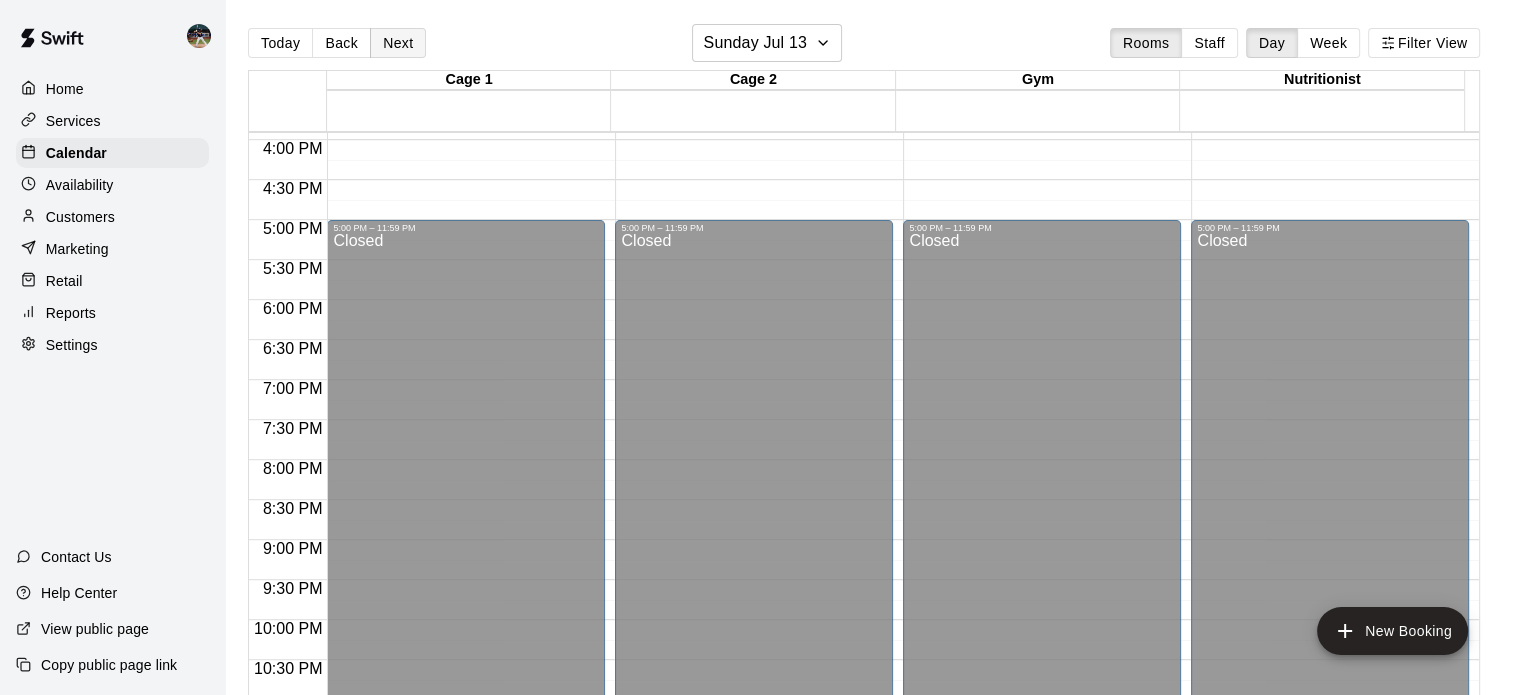 click on "Next" at bounding box center [398, 43] 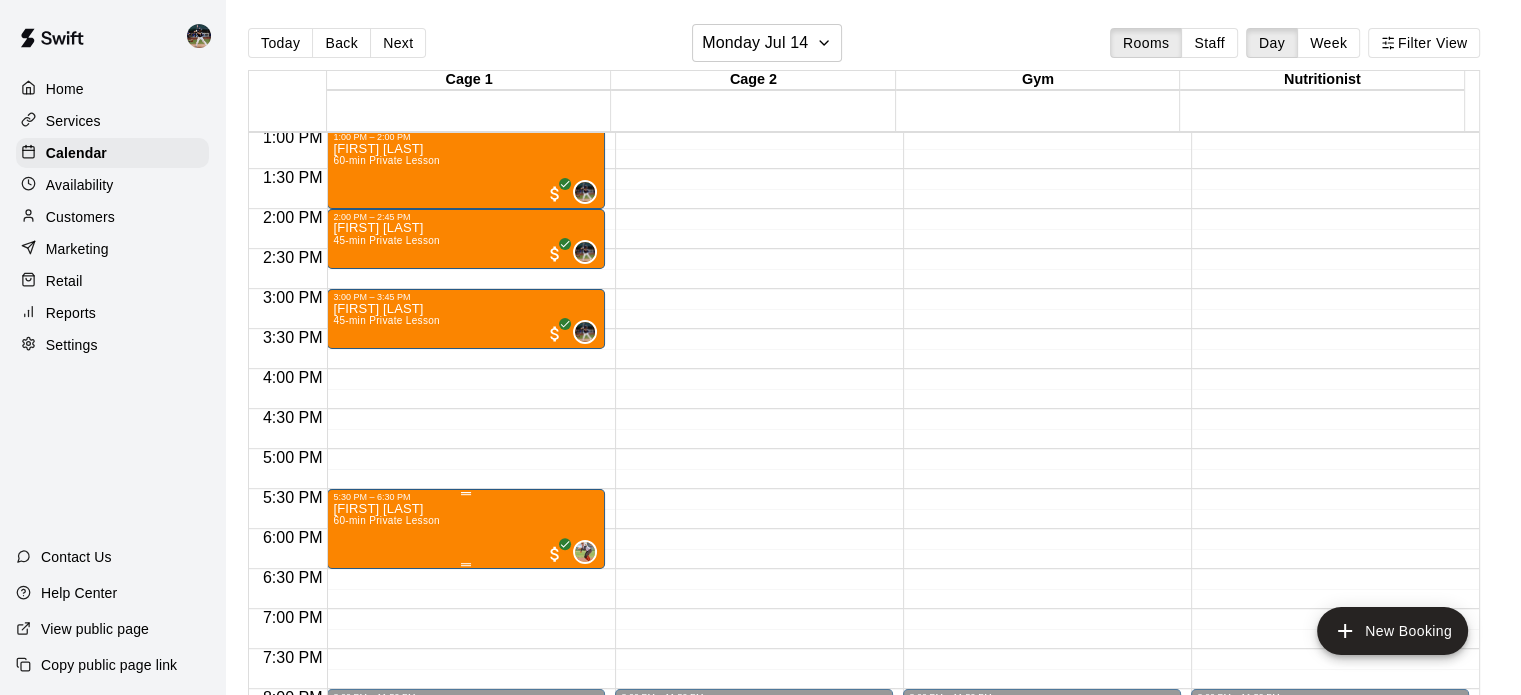 scroll, scrollTop: 1044, scrollLeft: 0, axis: vertical 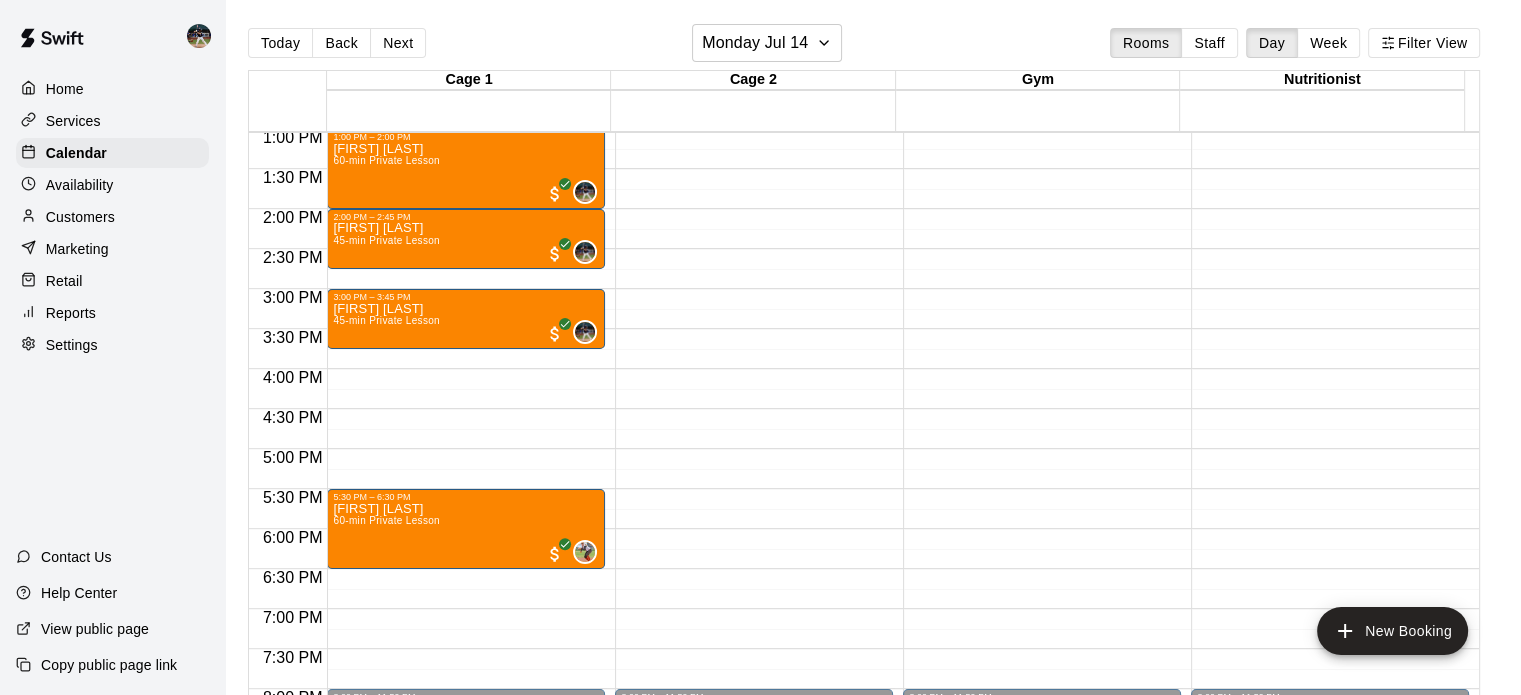 click on "Availability" at bounding box center (80, 185) 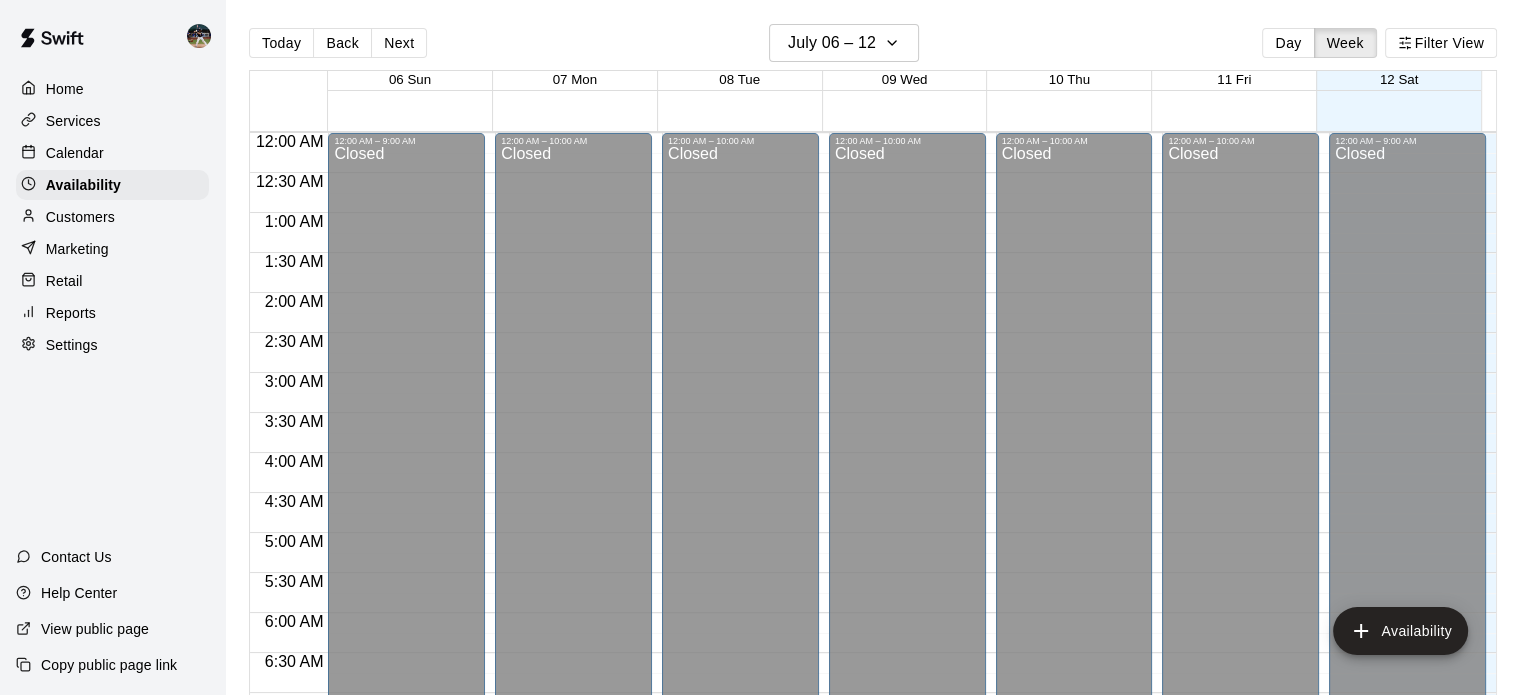 scroll, scrollTop: 1333, scrollLeft: 0, axis: vertical 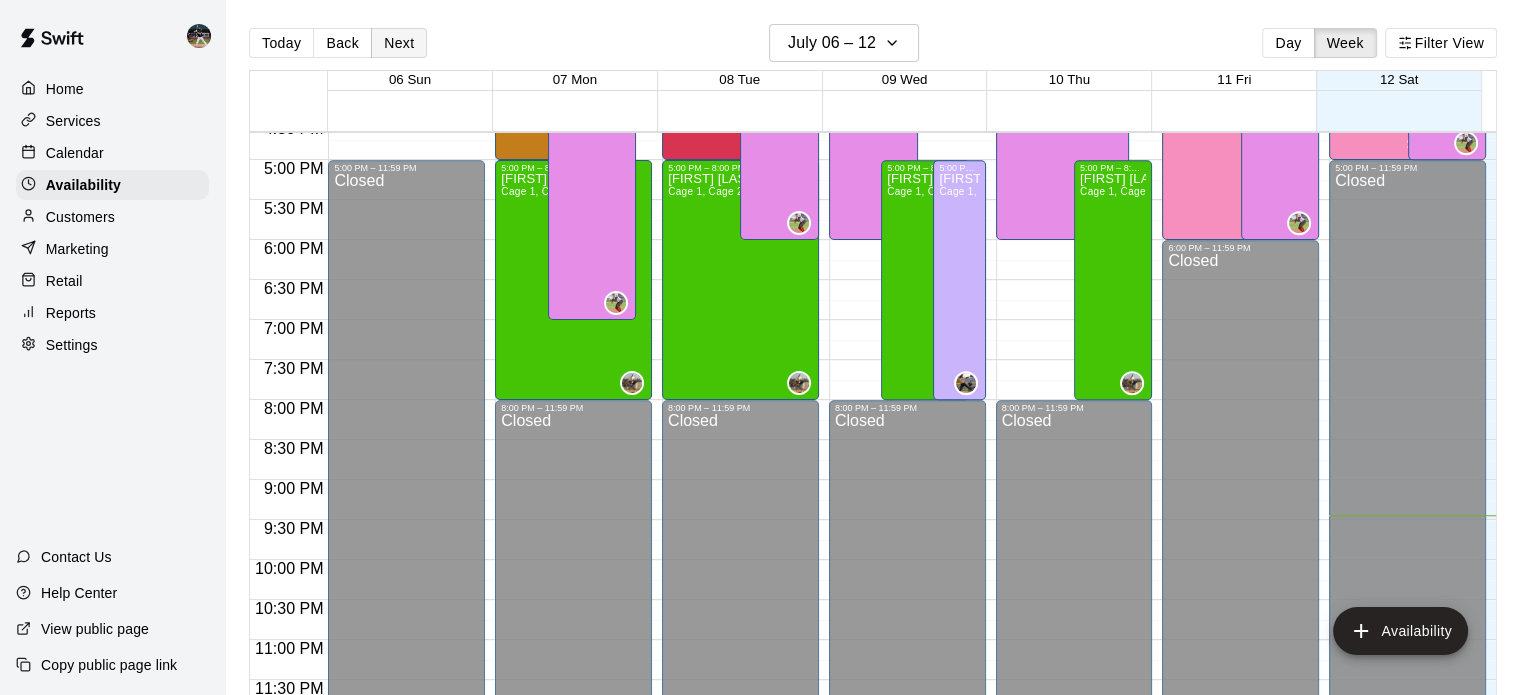 click on "Next" at bounding box center [399, 43] 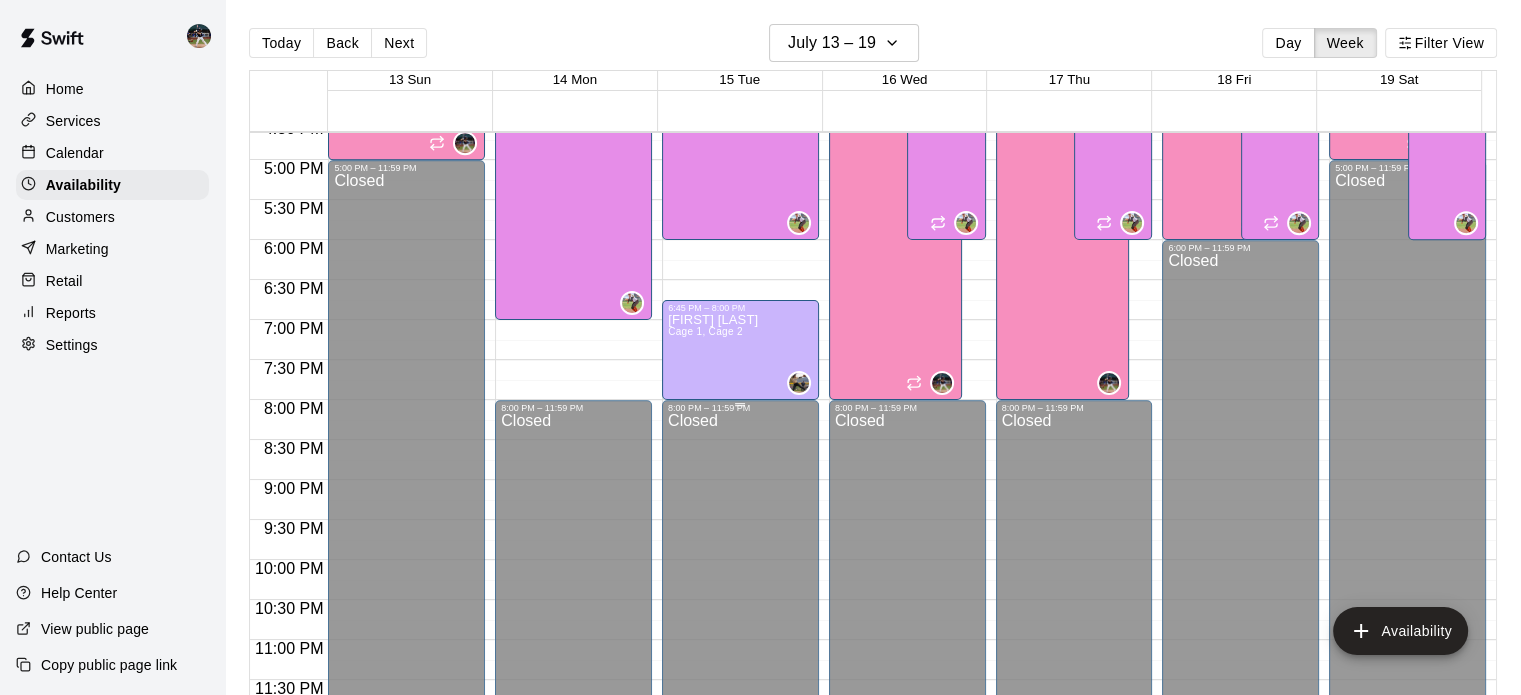click on "Closed" at bounding box center [740, 569] 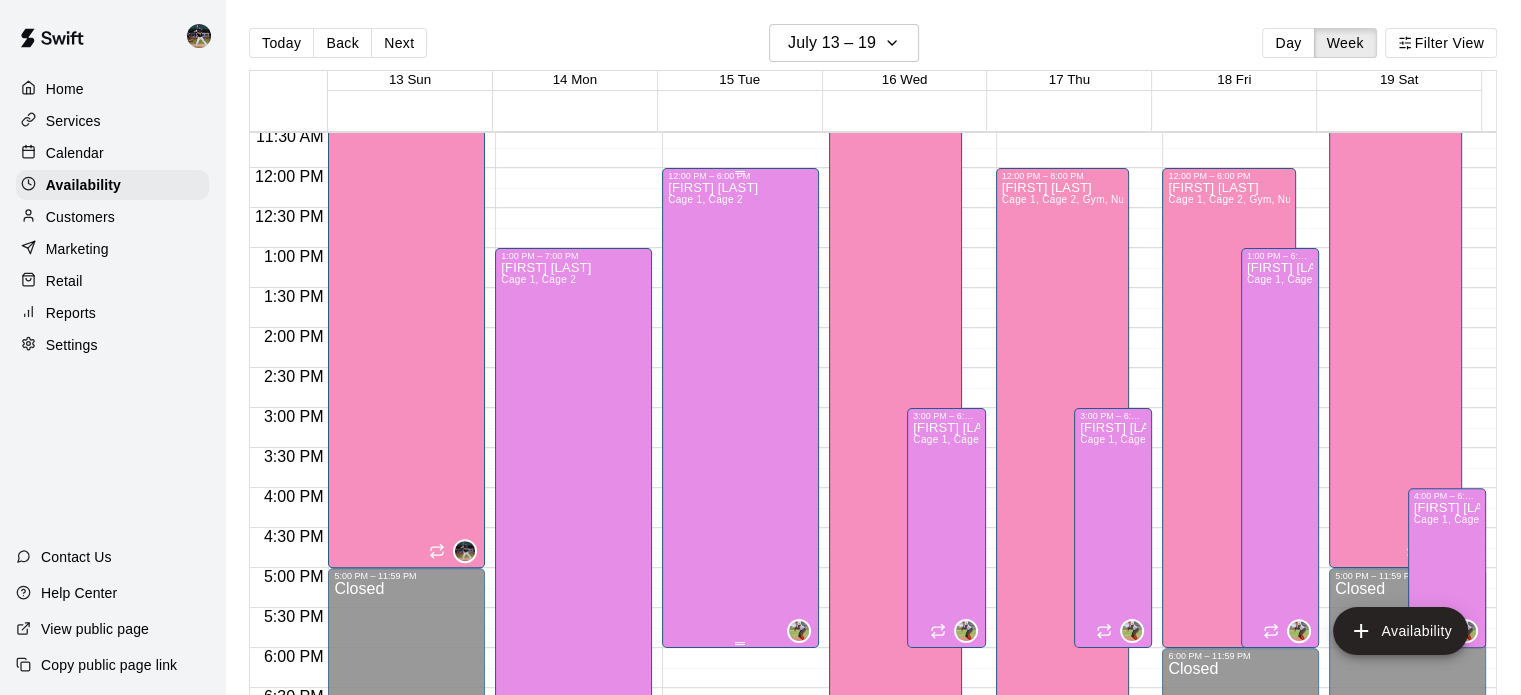 scroll, scrollTop: 1116, scrollLeft: 0, axis: vertical 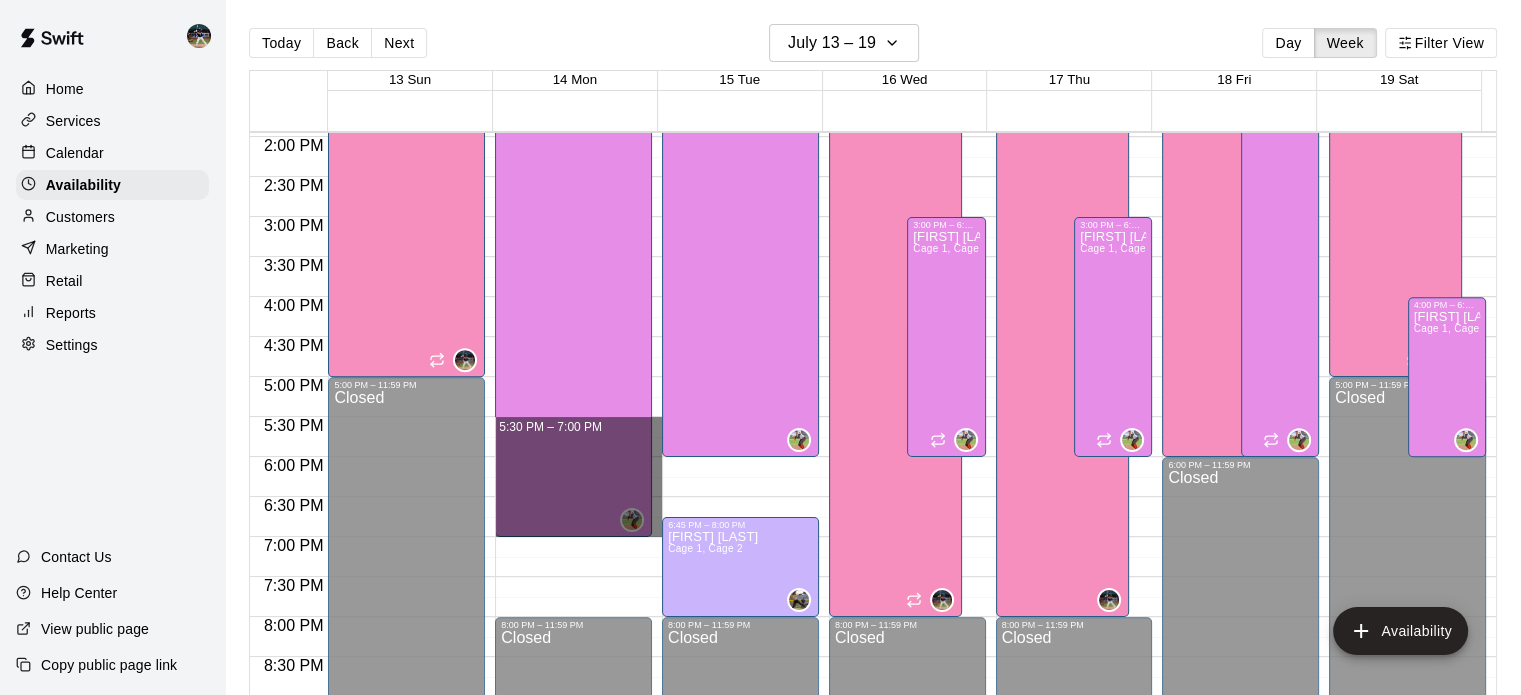 drag, startPoint x: 652, startPoint y: 420, endPoint x: 645, endPoint y: 524, distance: 104.23531 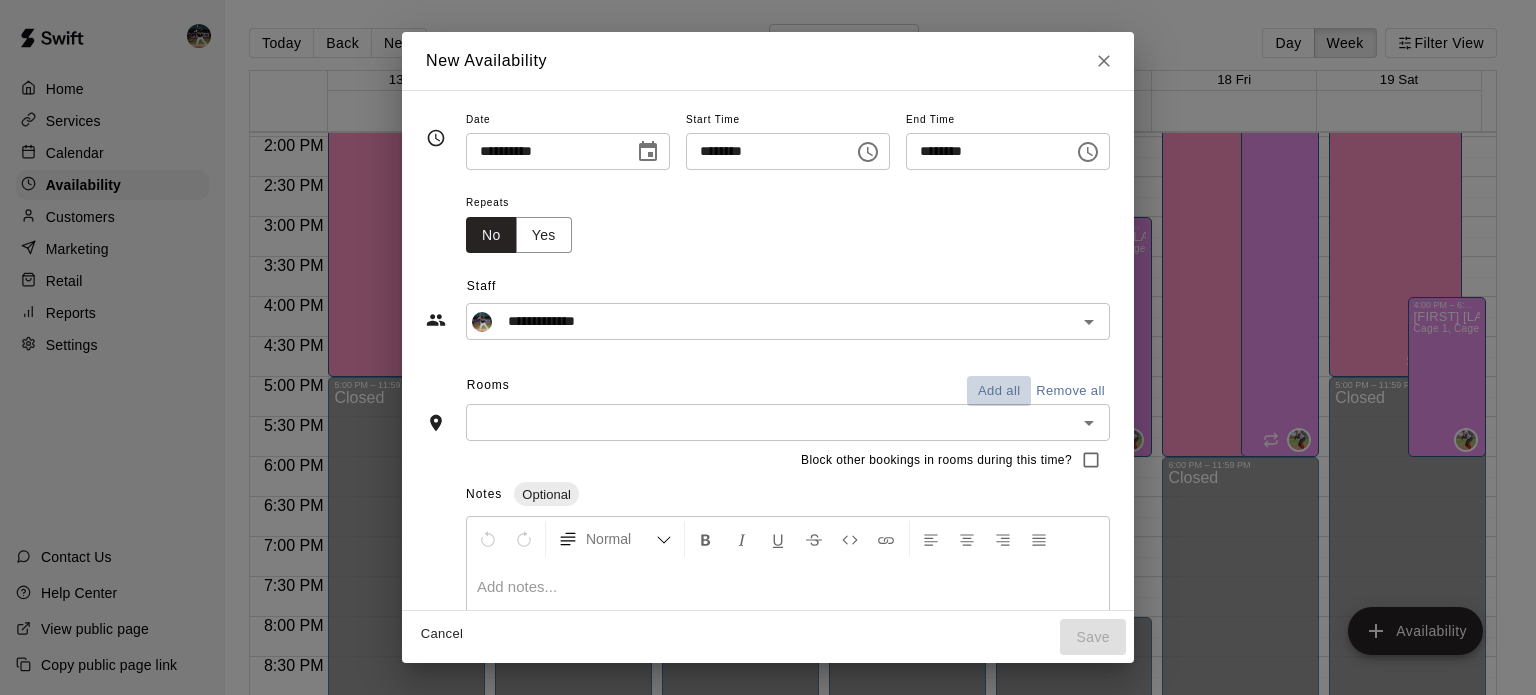 click on "Add all" at bounding box center [999, 391] 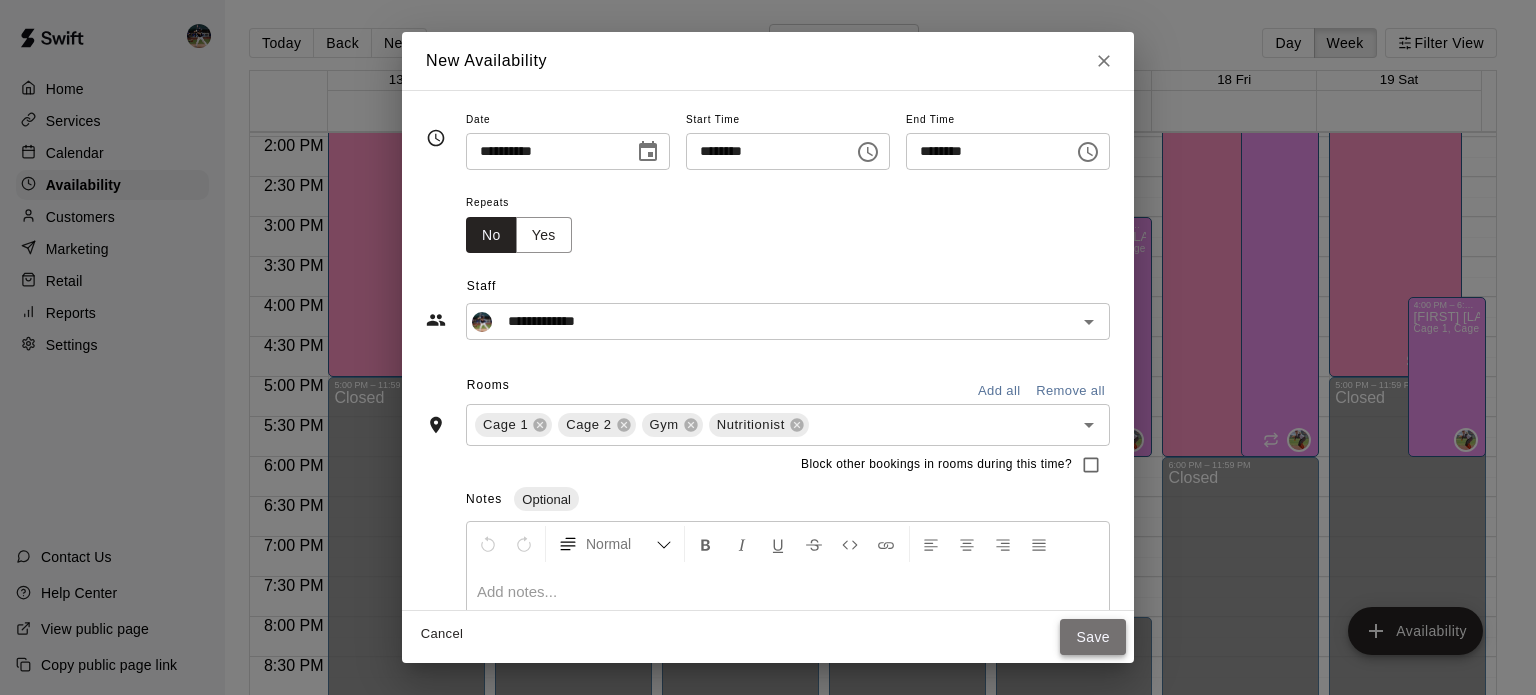 click on "Save" at bounding box center [1093, 637] 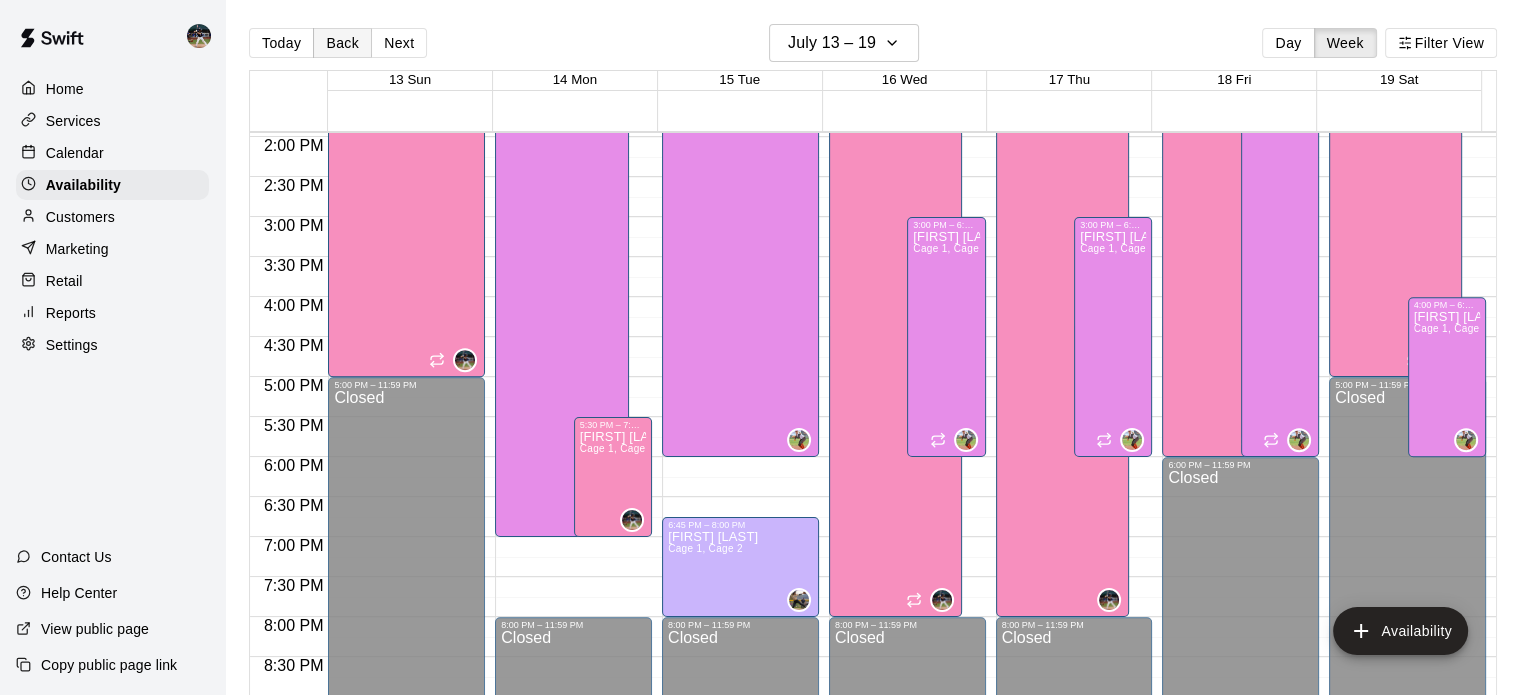 click on "Back" at bounding box center [342, 43] 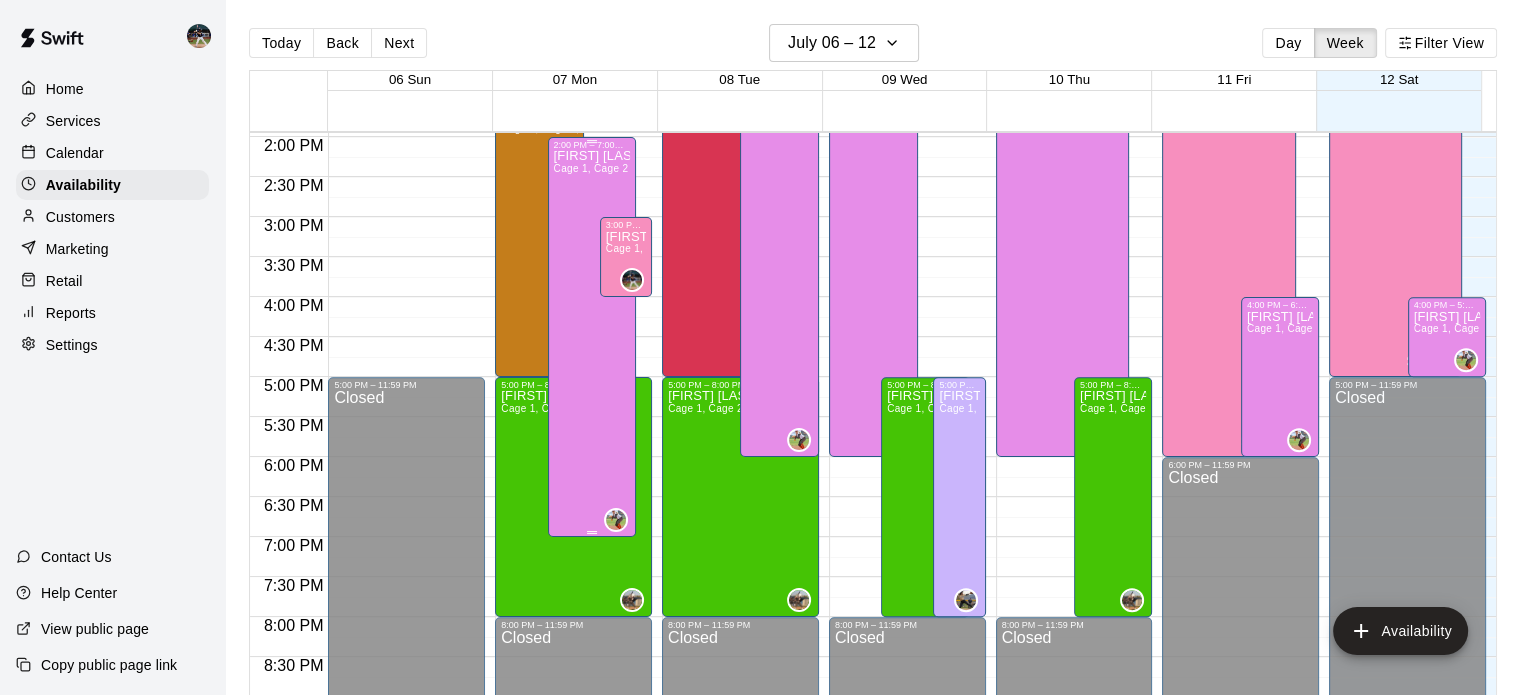 scroll, scrollTop: 1032, scrollLeft: 0, axis: vertical 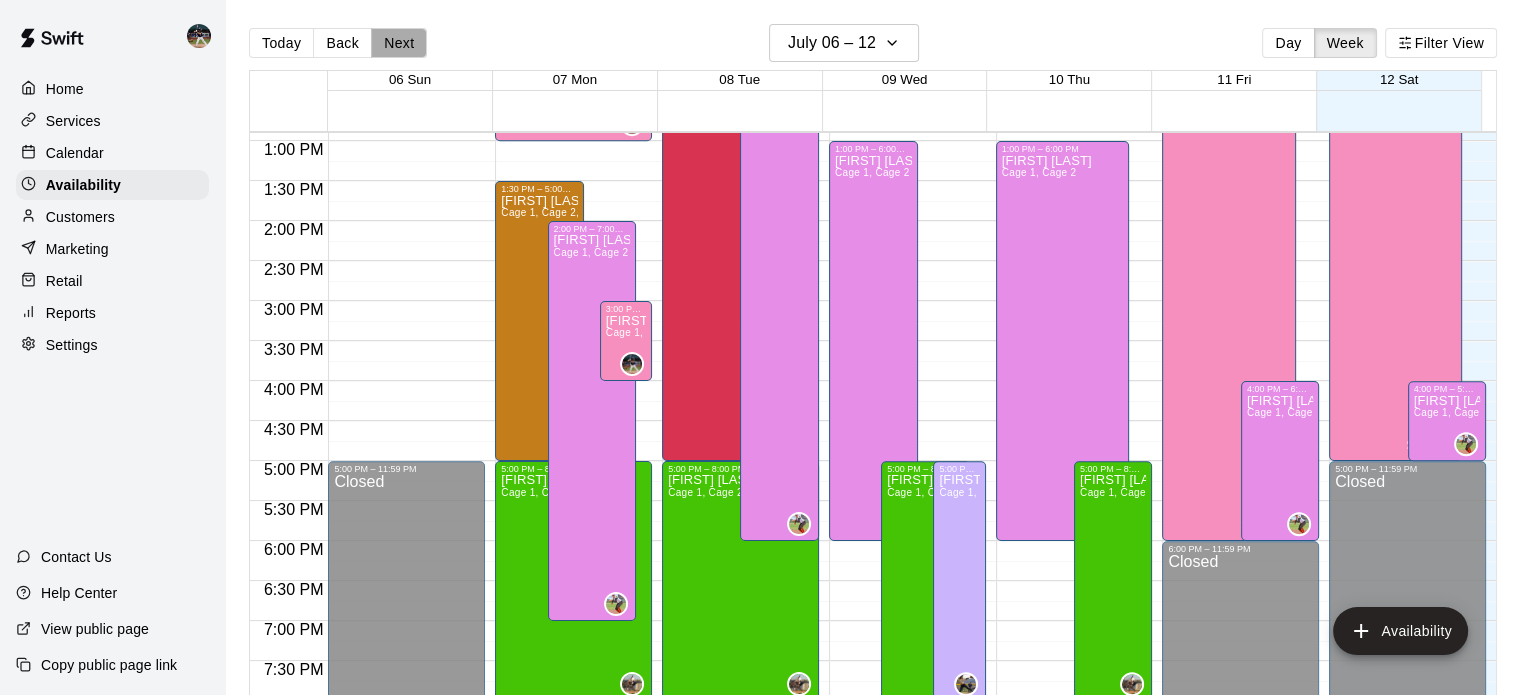click on "Next" at bounding box center (399, 43) 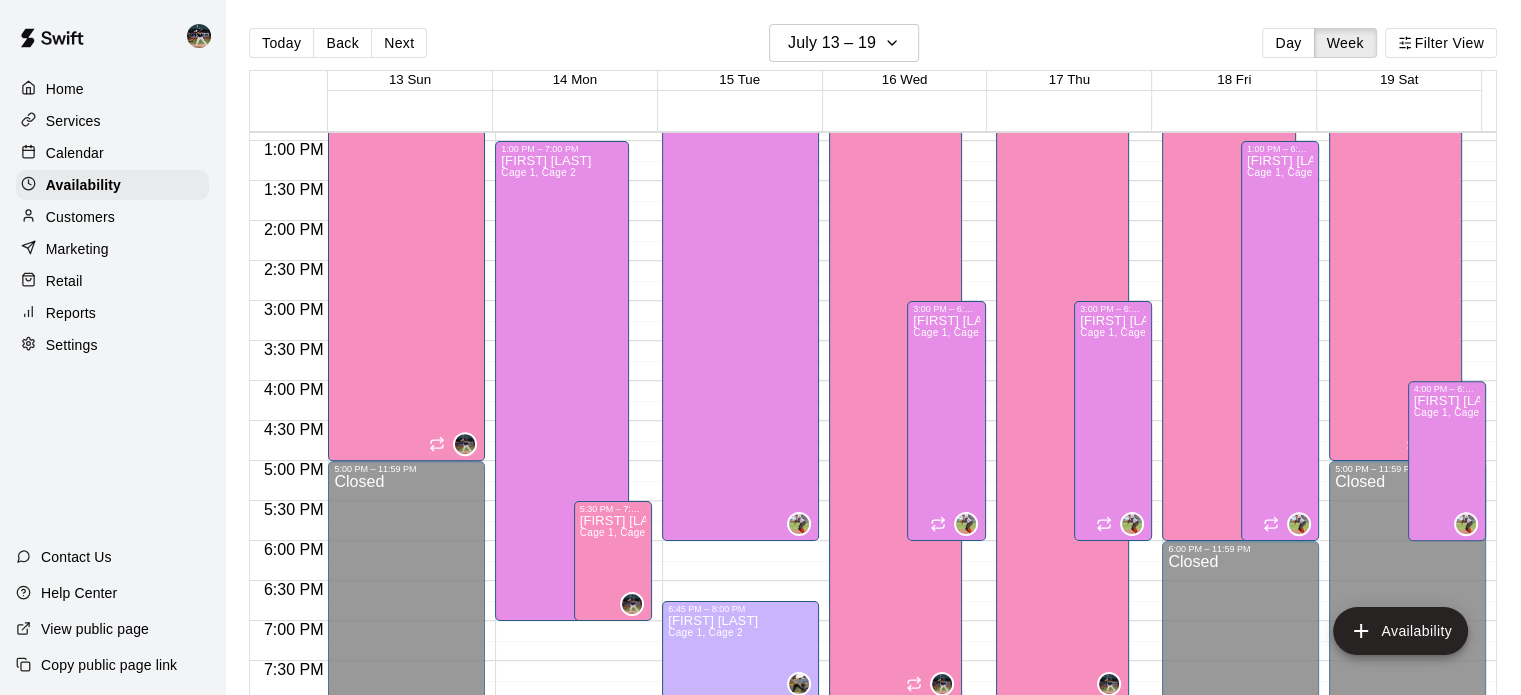 click on "Calendar" at bounding box center [112, 153] 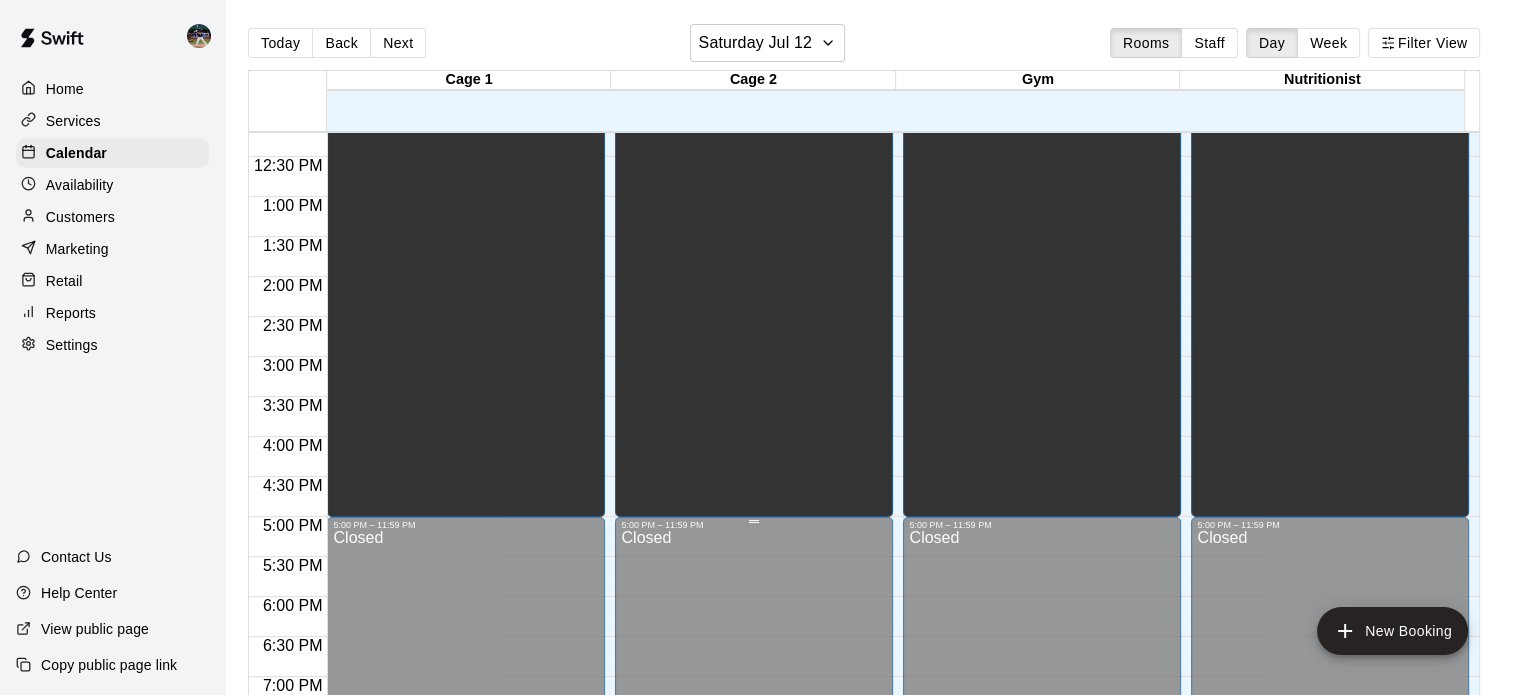 scroll, scrollTop: 973, scrollLeft: 0, axis: vertical 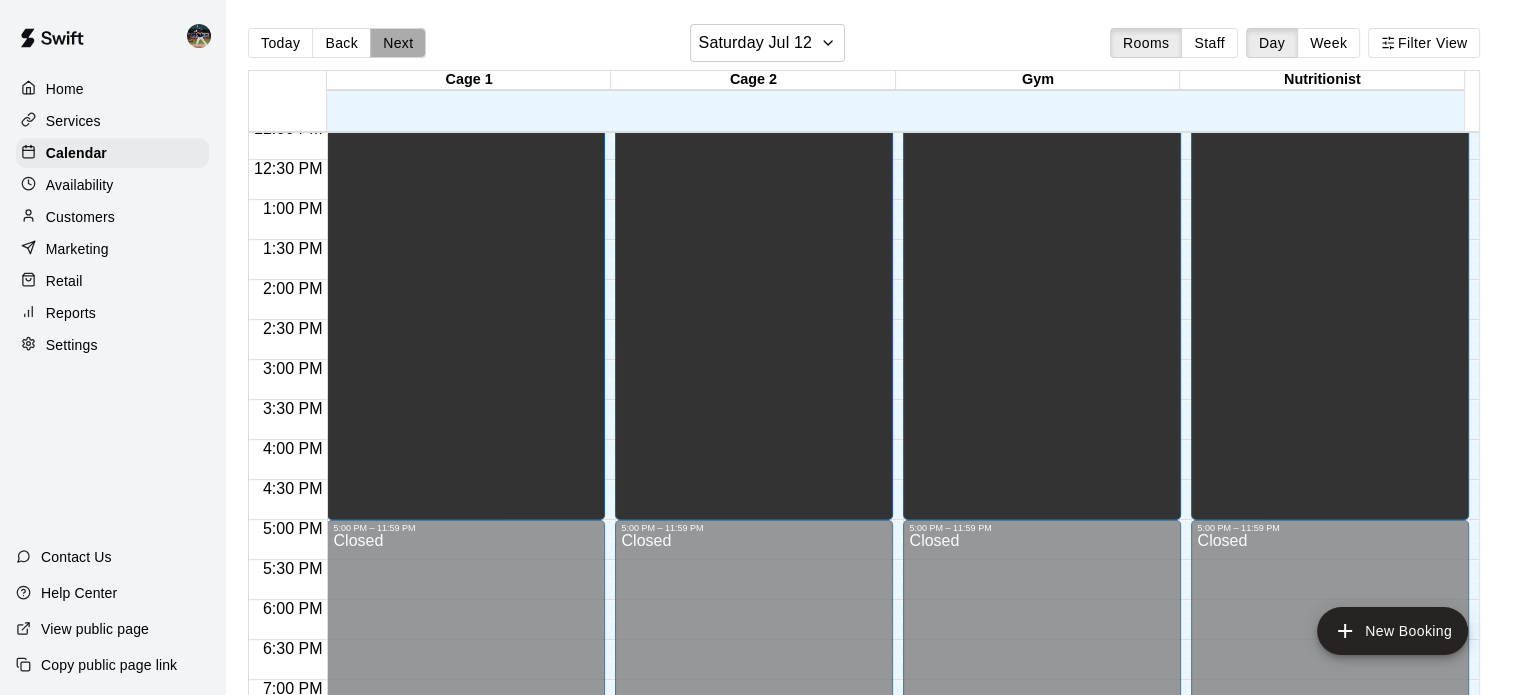 click on "Next" at bounding box center [398, 43] 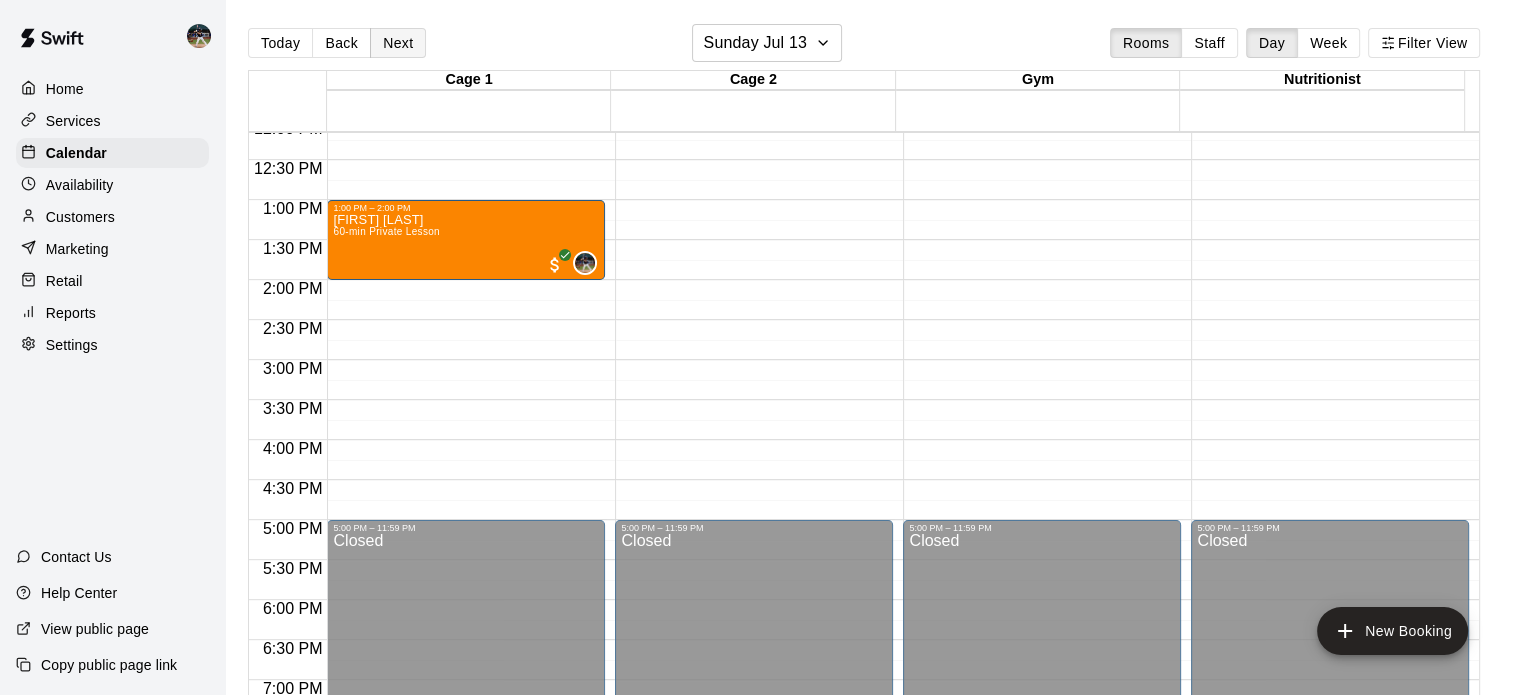click on "Next" at bounding box center [398, 43] 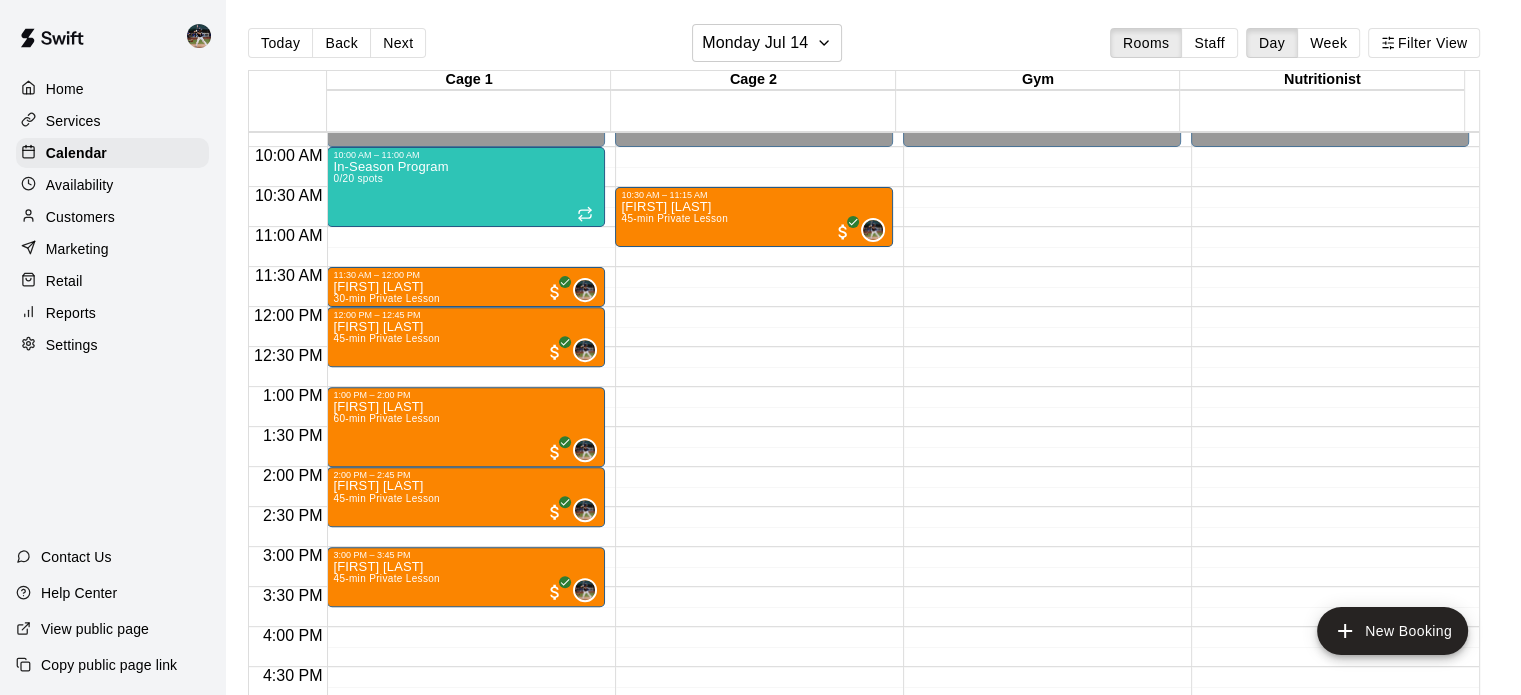 scroll, scrollTop: 768, scrollLeft: 0, axis: vertical 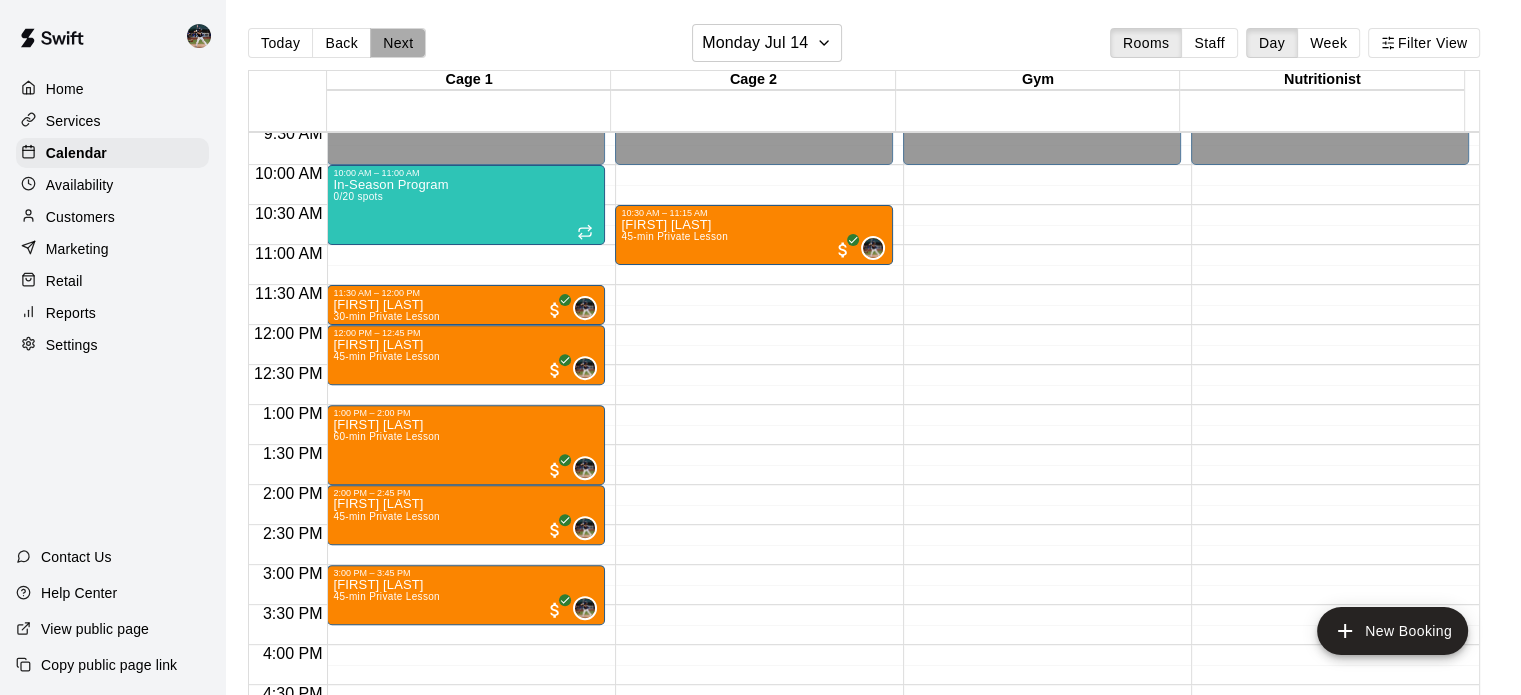 click on "Next" at bounding box center (398, 43) 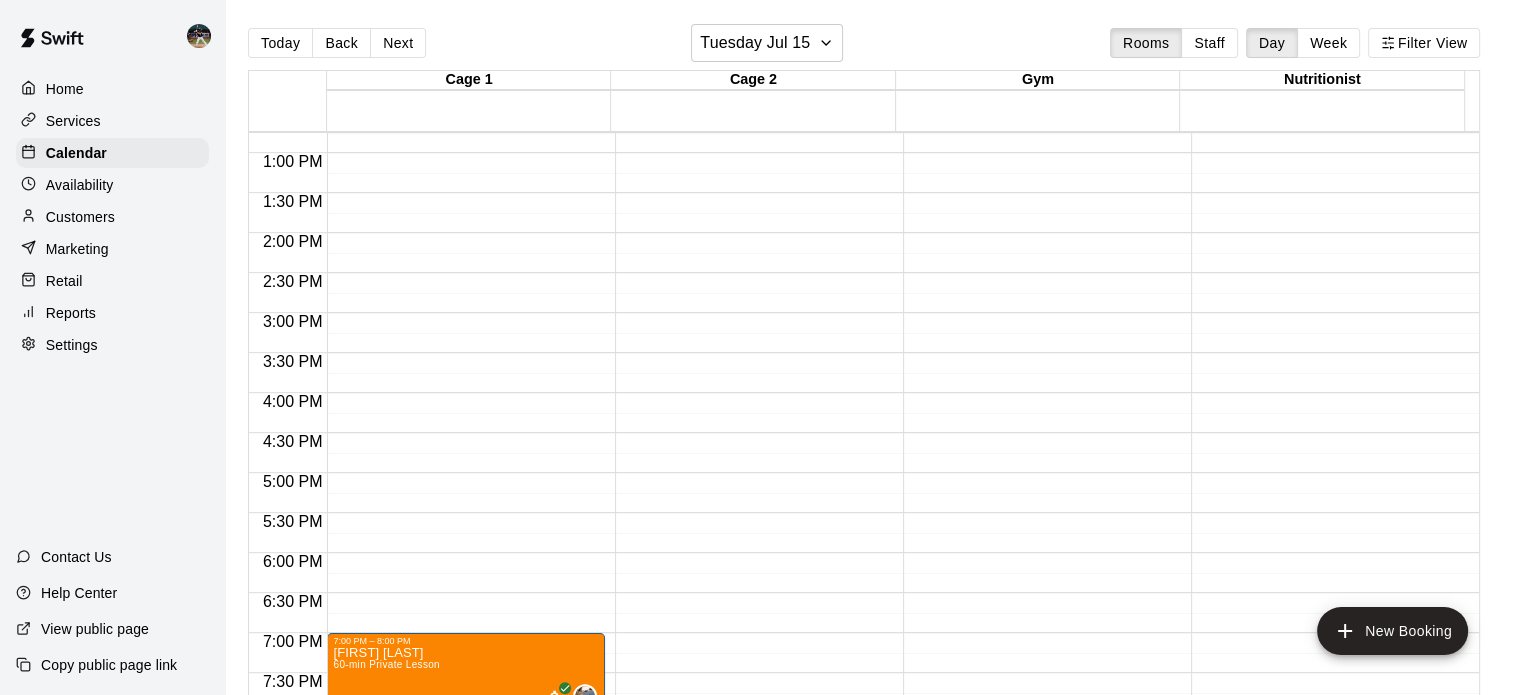 scroll, scrollTop: 1024, scrollLeft: 0, axis: vertical 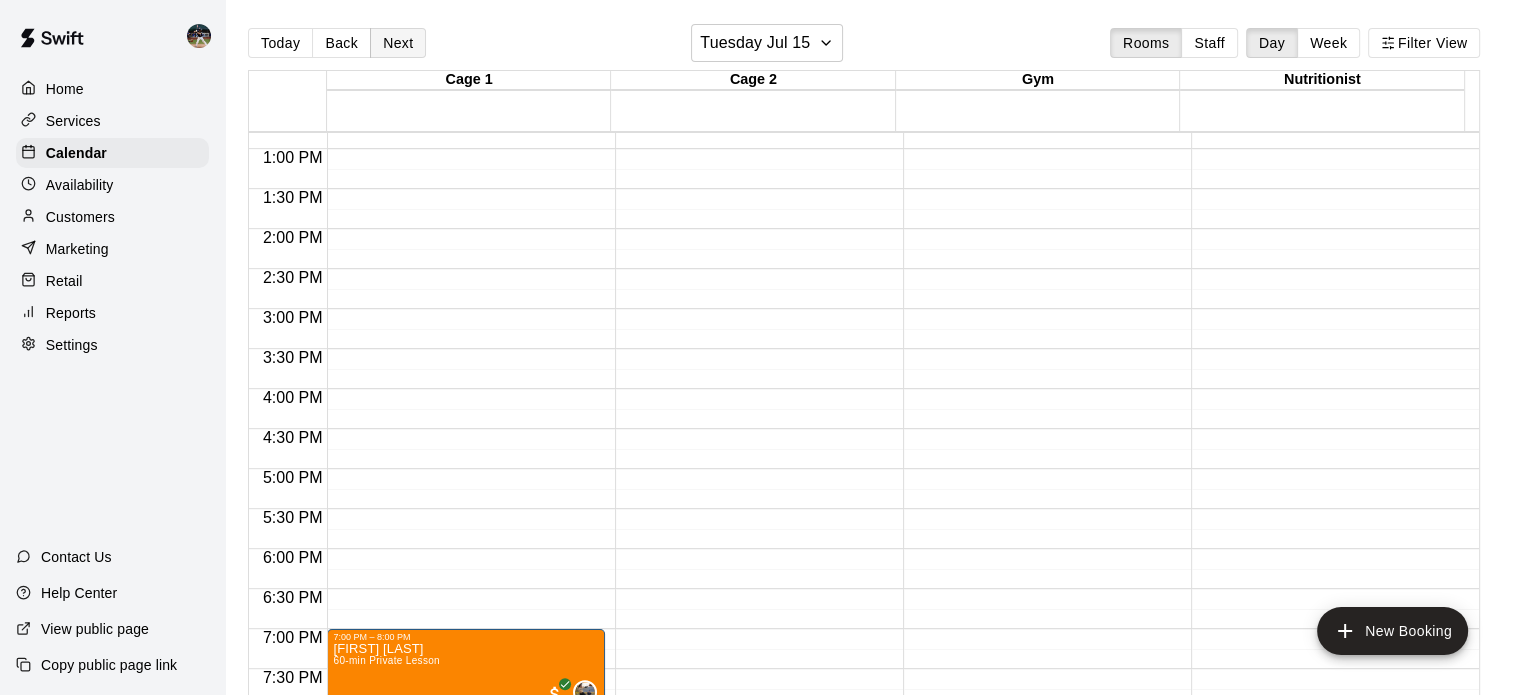 click on "Next" at bounding box center [398, 43] 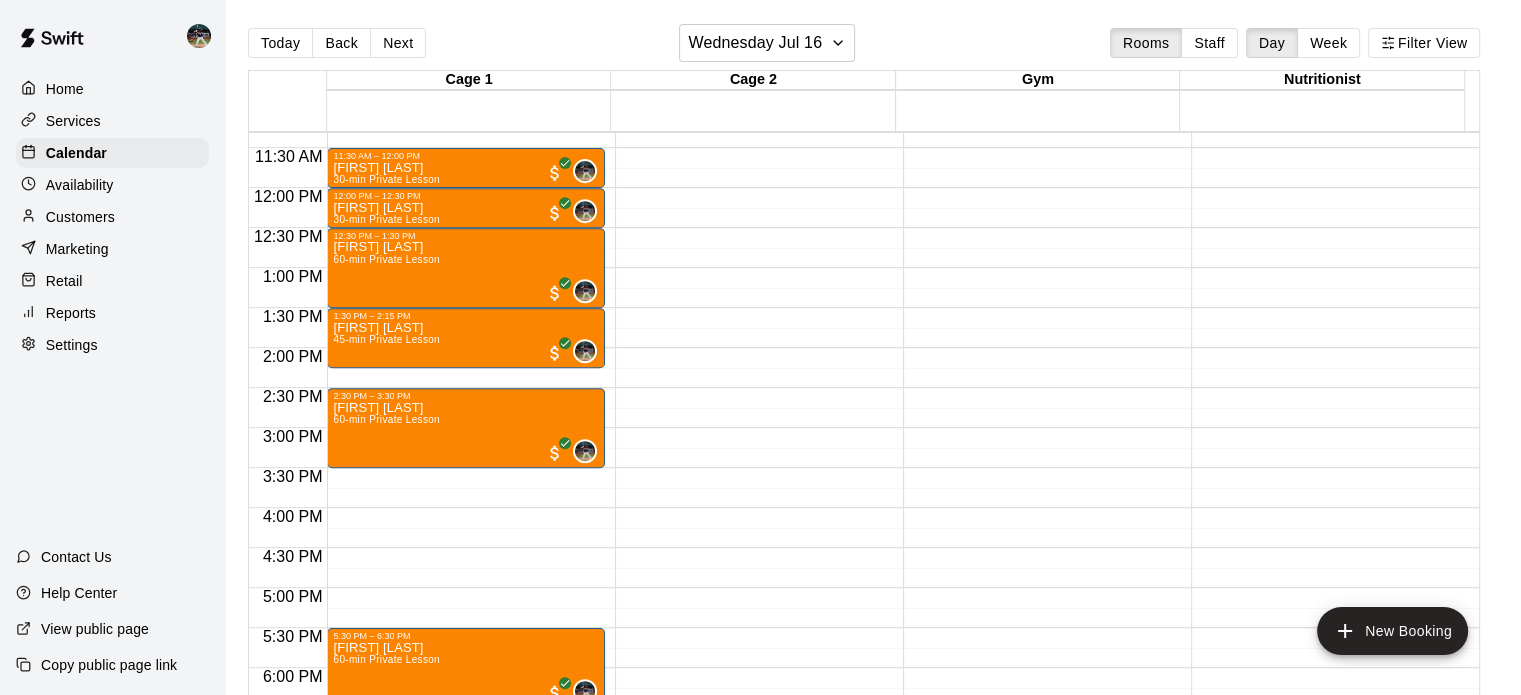 scroll, scrollTop: 912, scrollLeft: 0, axis: vertical 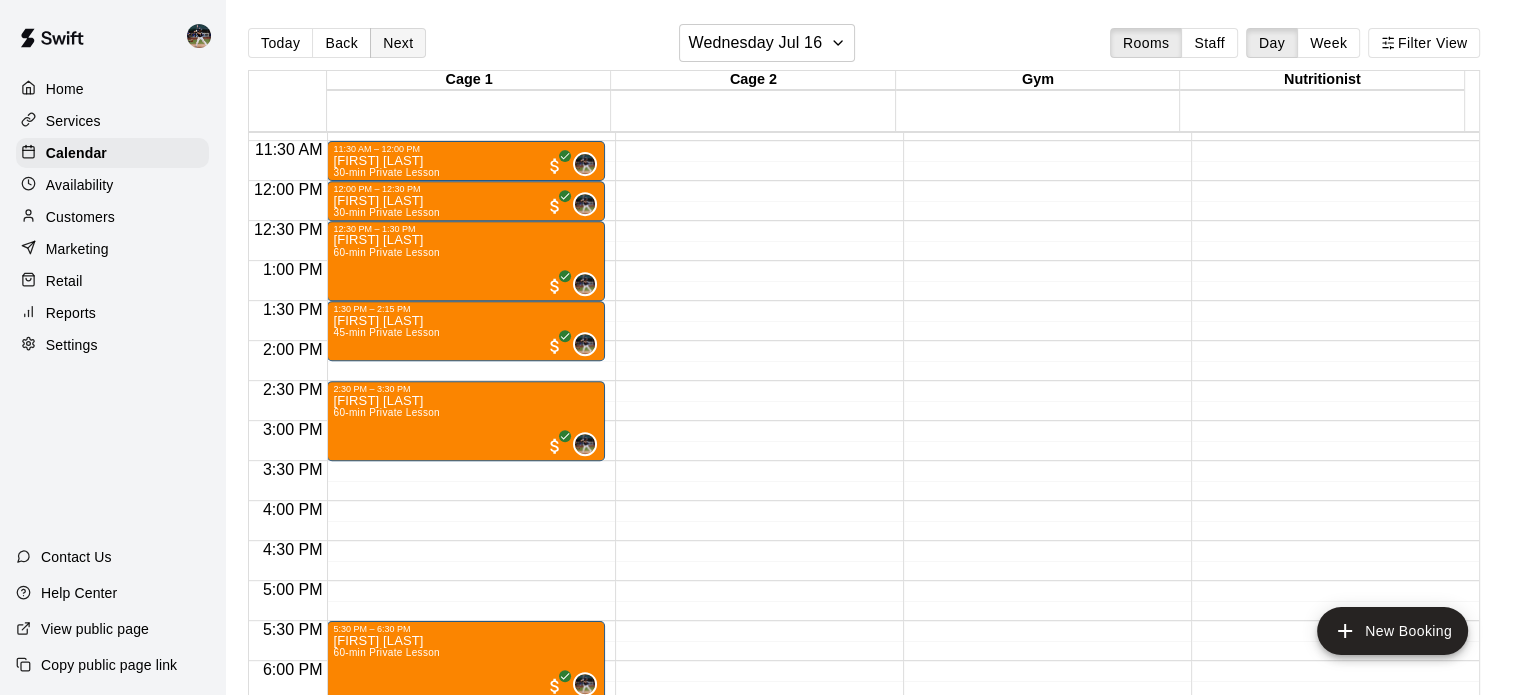 click on "Next" at bounding box center (398, 43) 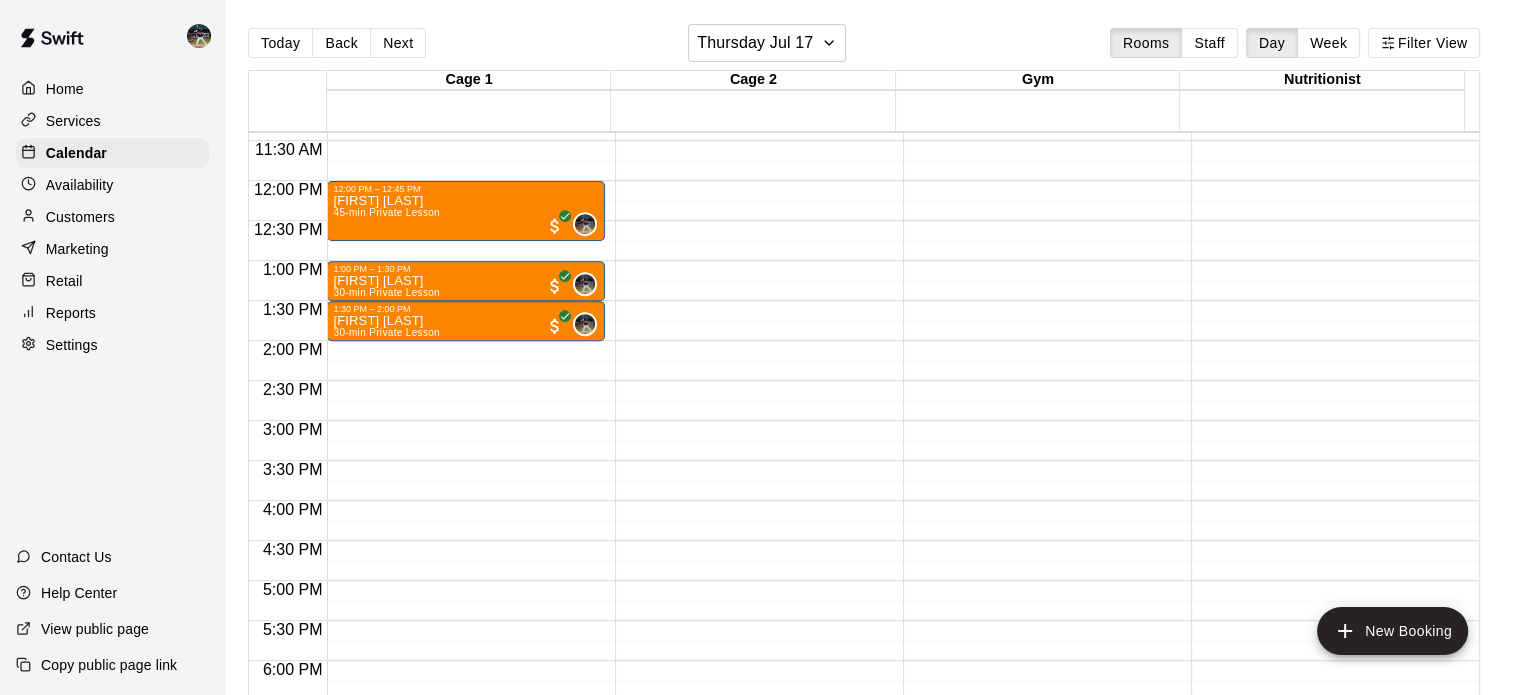 scroll, scrollTop: 909, scrollLeft: 0, axis: vertical 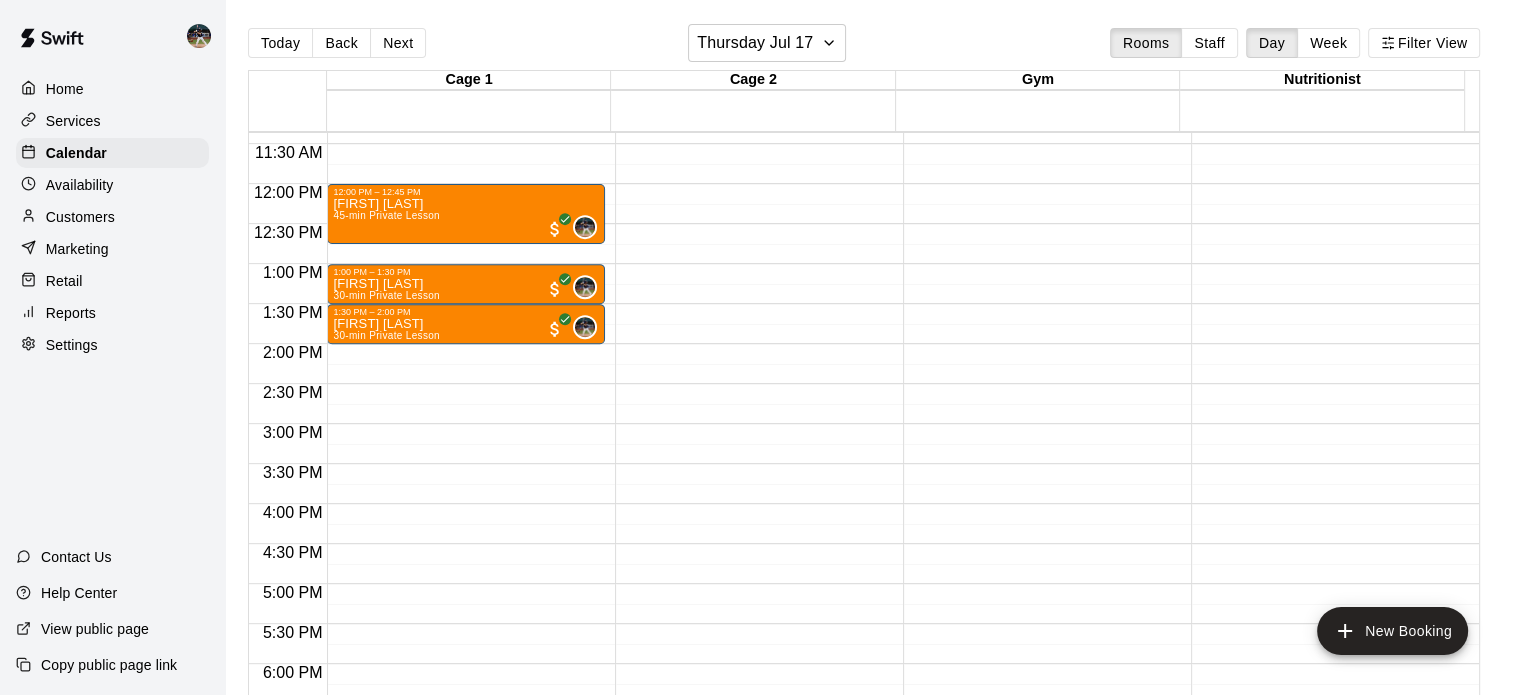 click on "Today Back Next Thursday Jul 17 Rooms Staff Day Week Filter View" at bounding box center [864, 47] 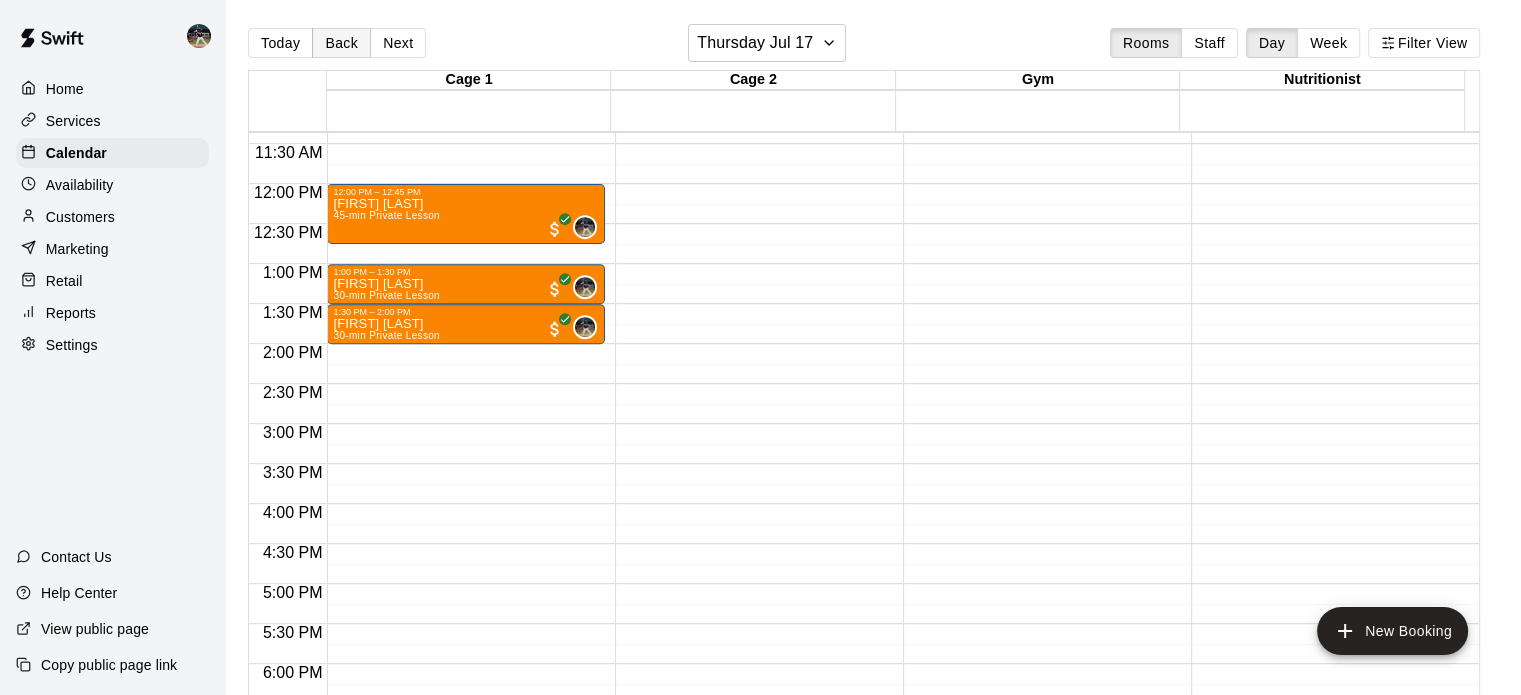 click on "Back" at bounding box center (341, 43) 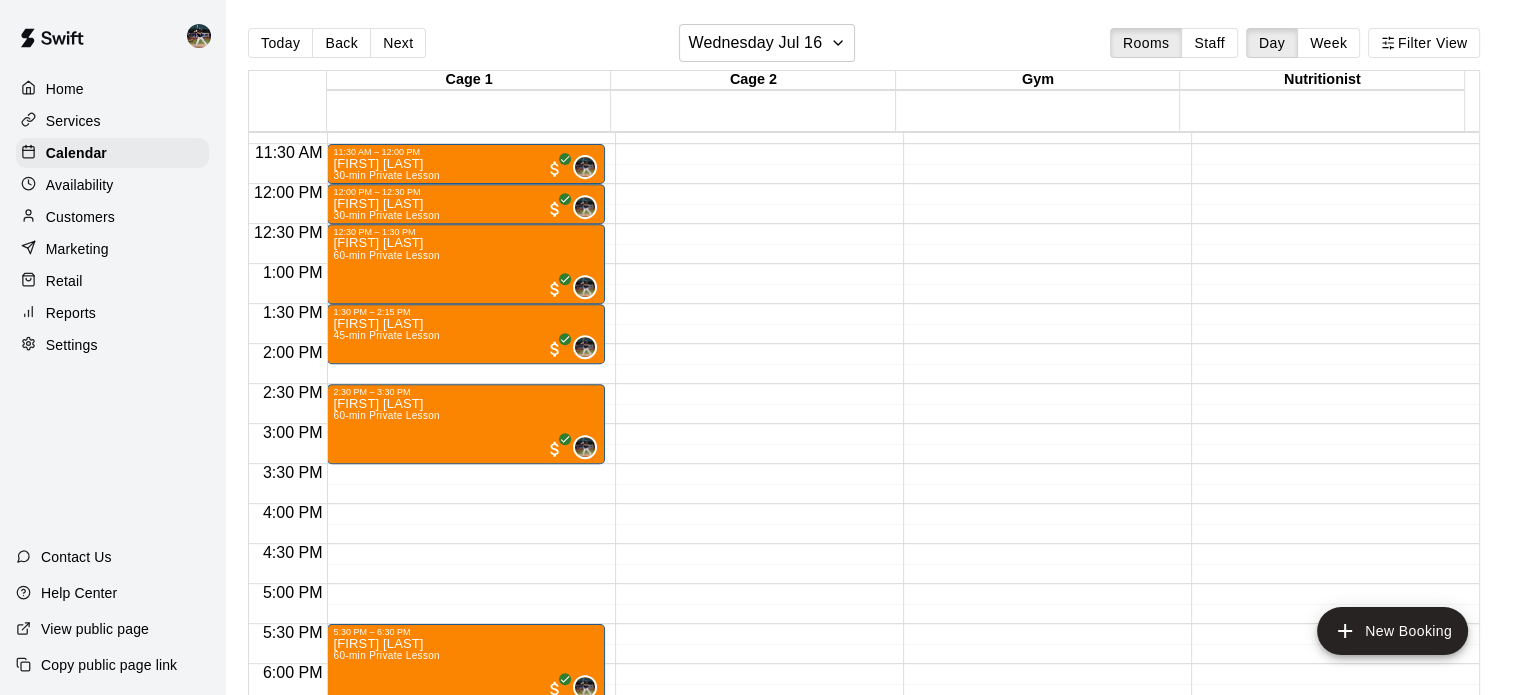 click on "Today Back Next Wednesday Jul 16 Rooms Staff Day Week Filter View" at bounding box center [864, 47] 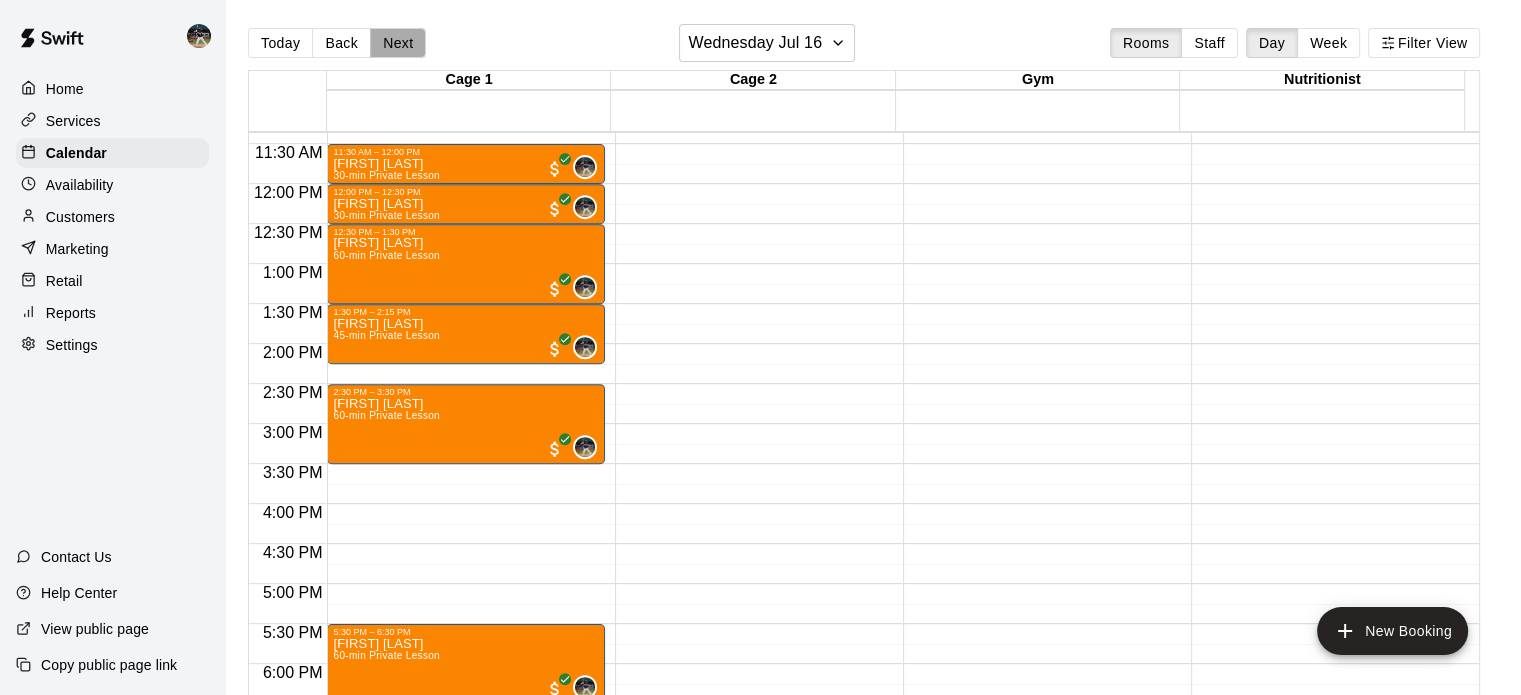 click on "Next" at bounding box center [398, 43] 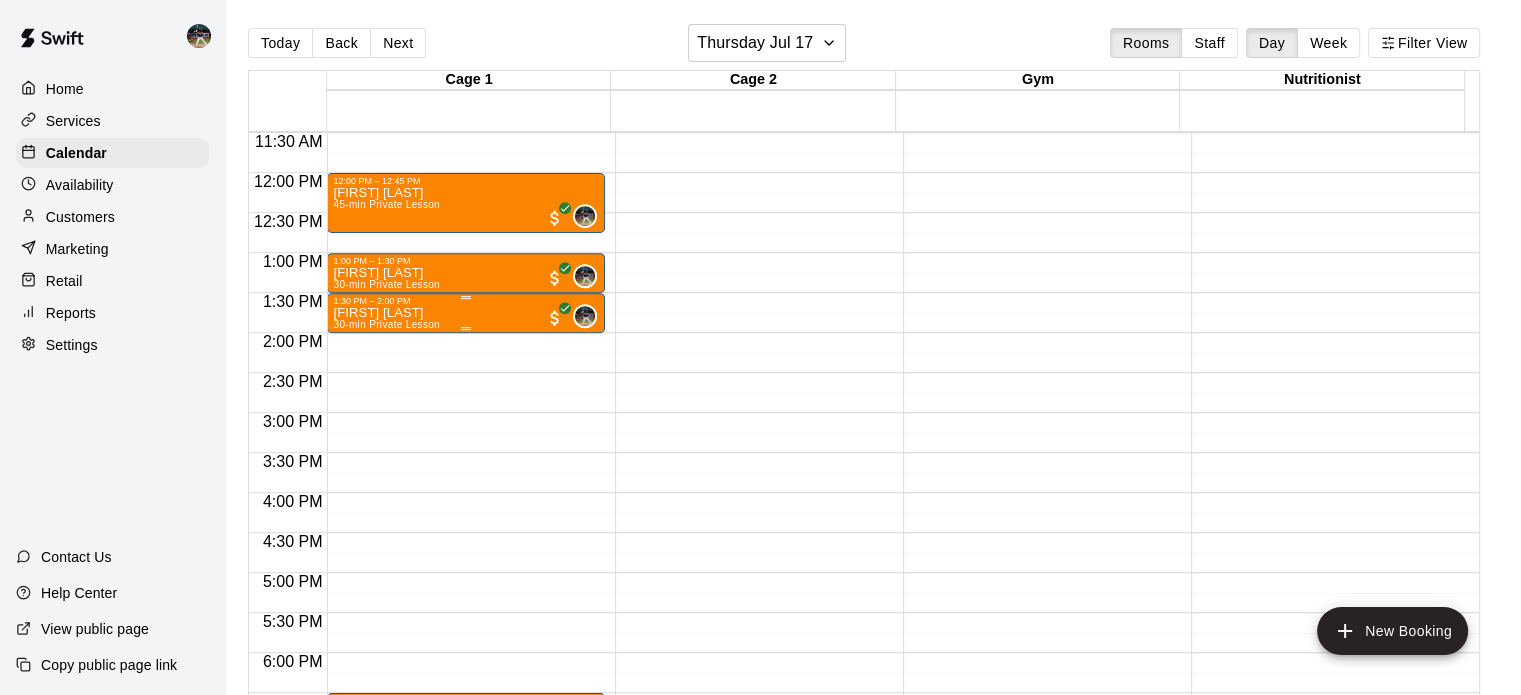 scroll, scrollTop: 920, scrollLeft: 0, axis: vertical 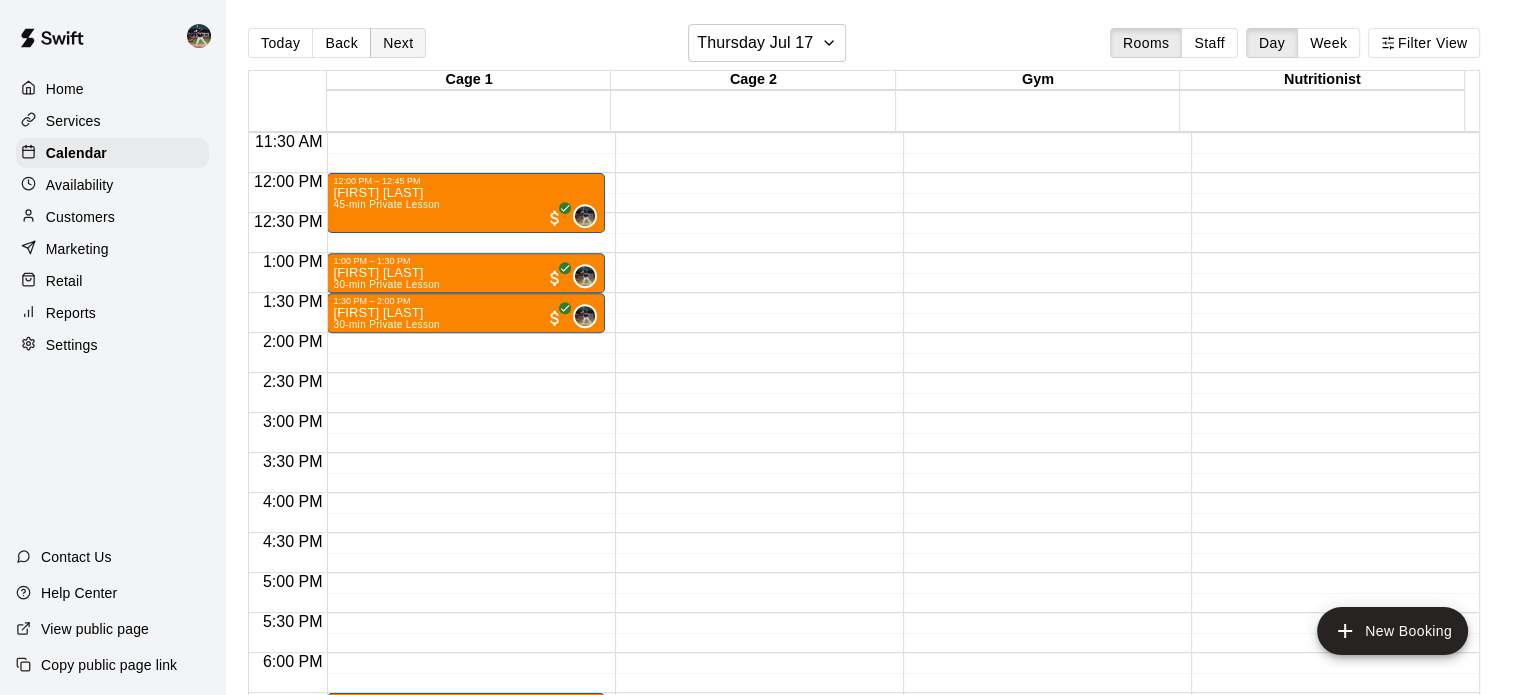 click on "Next" at bounding box center (398, 43) 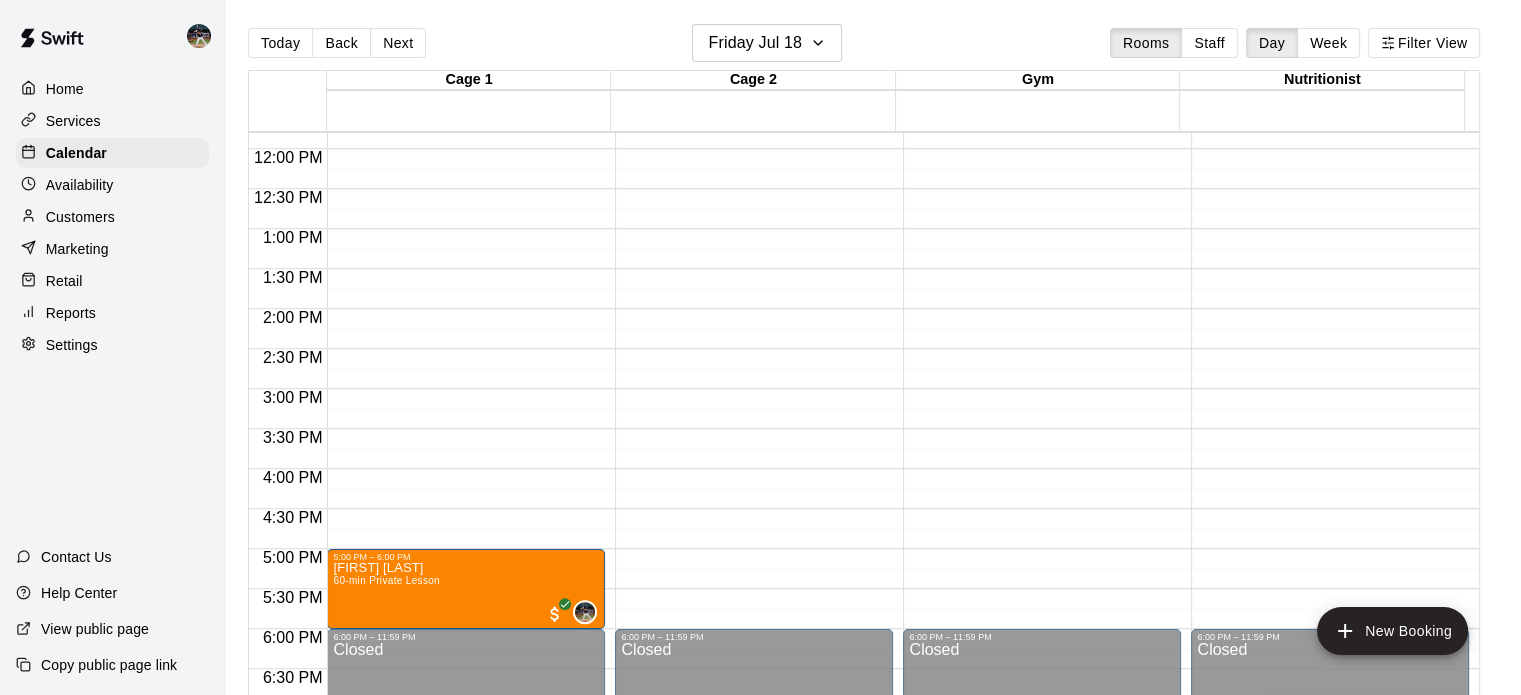 scroll, scrollTop: 944, scrollLeft: 0, axis: vertical 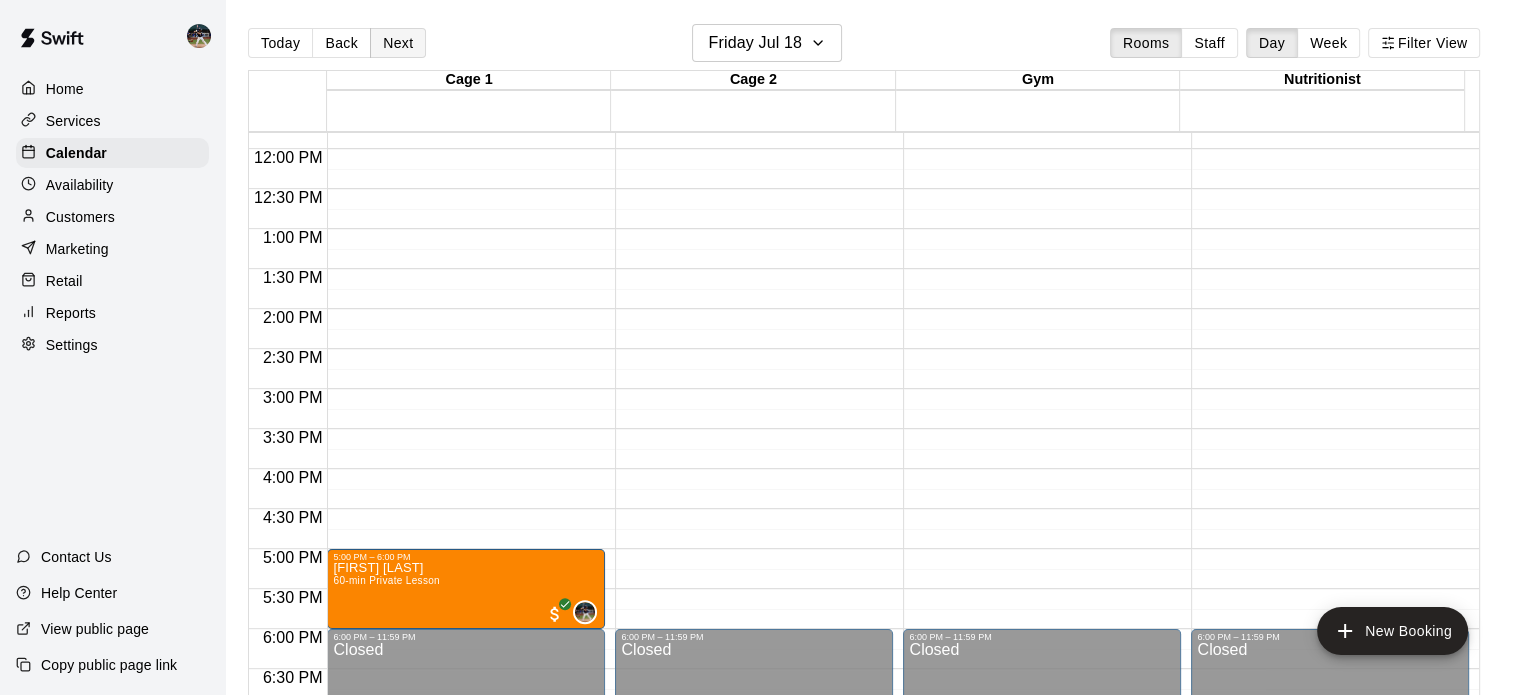 click on "Next" at bounding box center [398, 43] 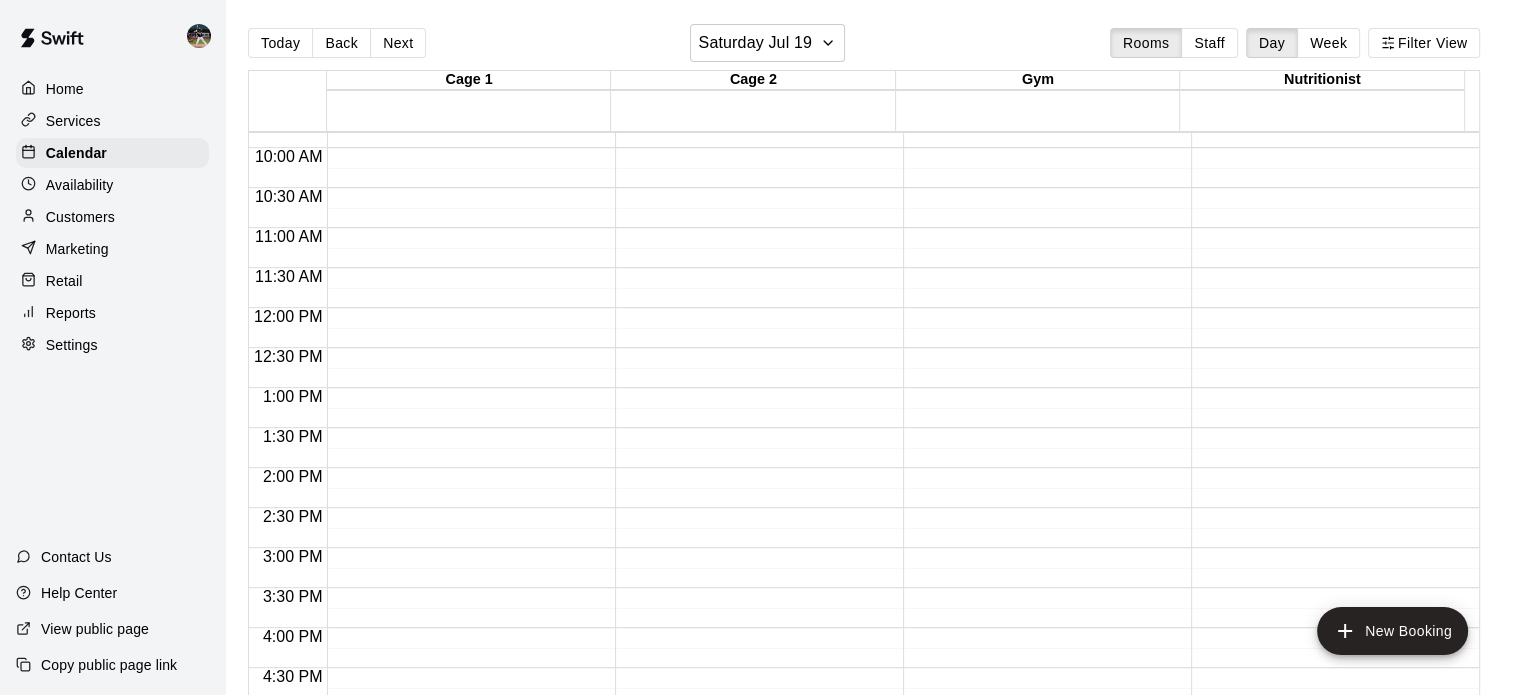 scroll, scrollTop: 784, scrollLeft: 0, axis: vertical 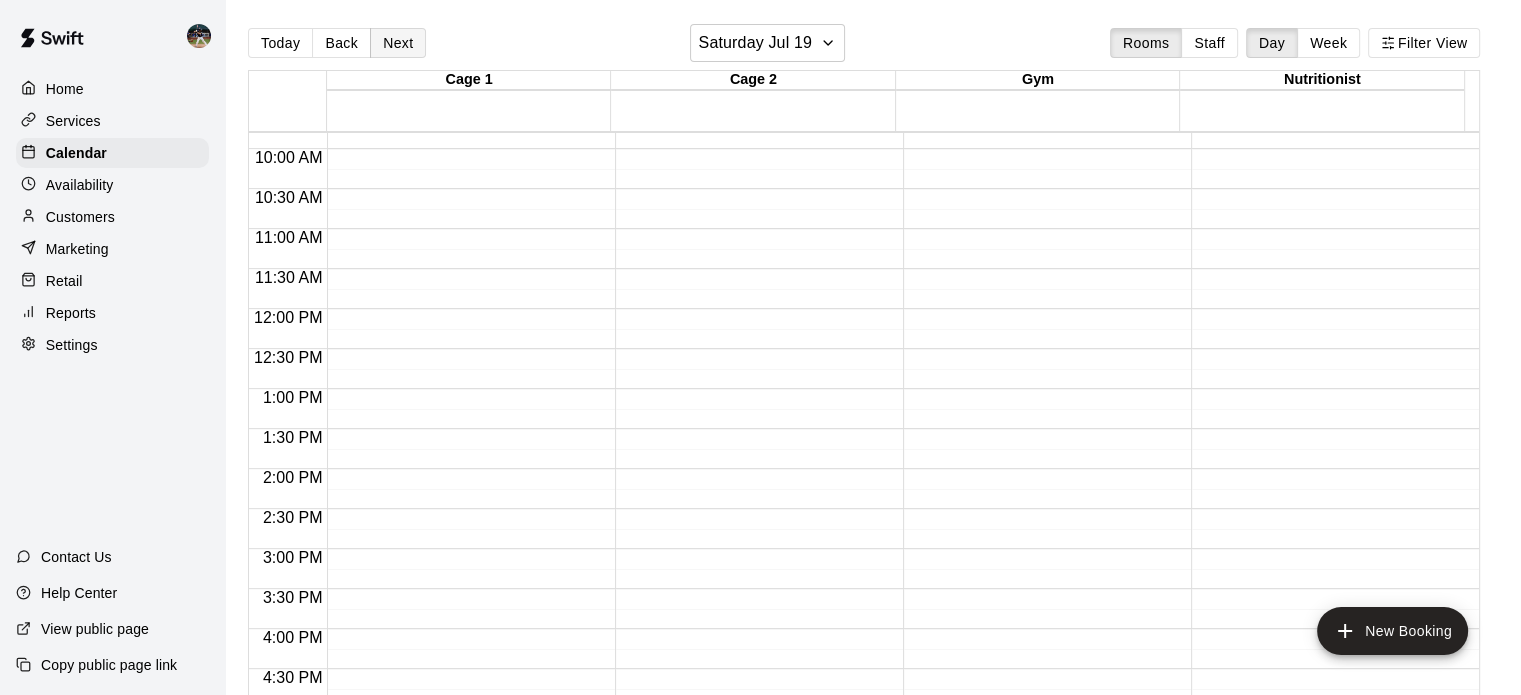 click on "Next" at bounding box center [398, 43] 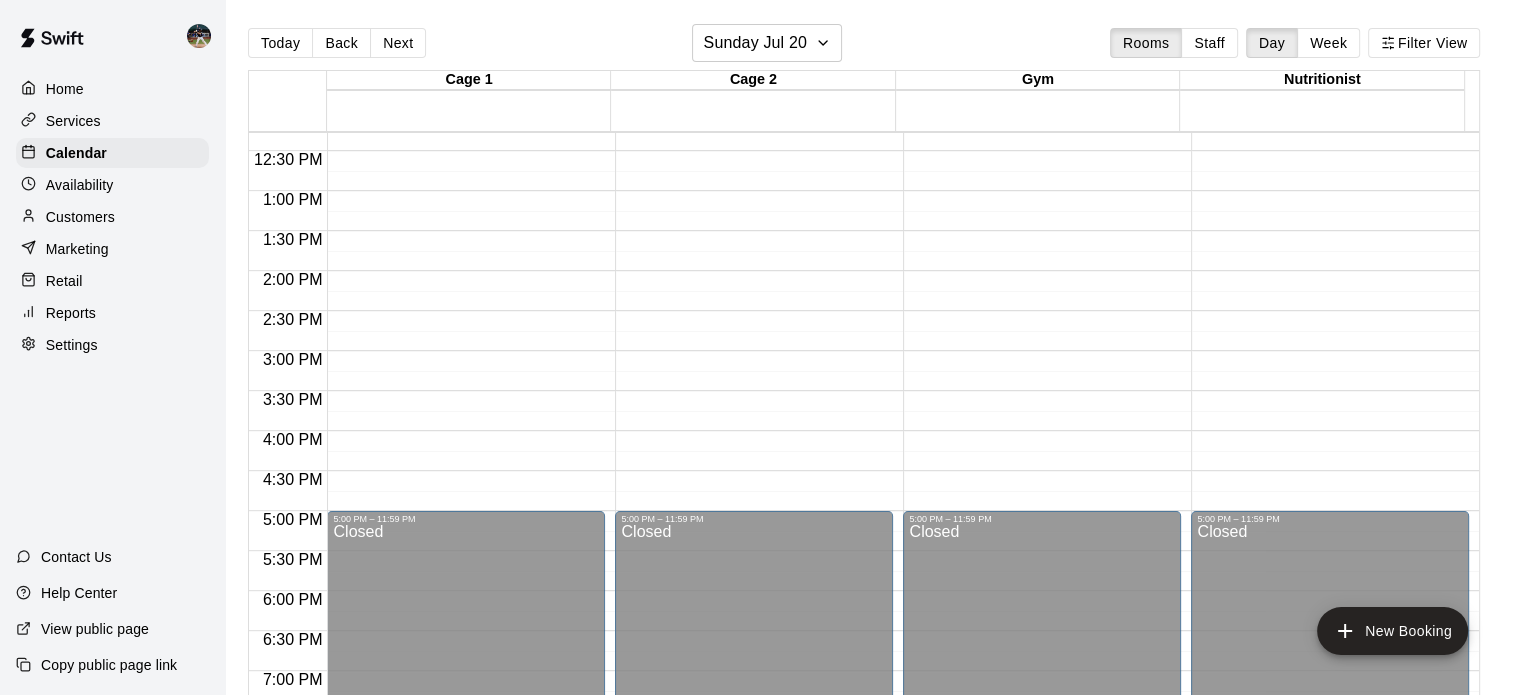 scroll, scrollTop: 989, scrollLeft: 0, axis: vertical 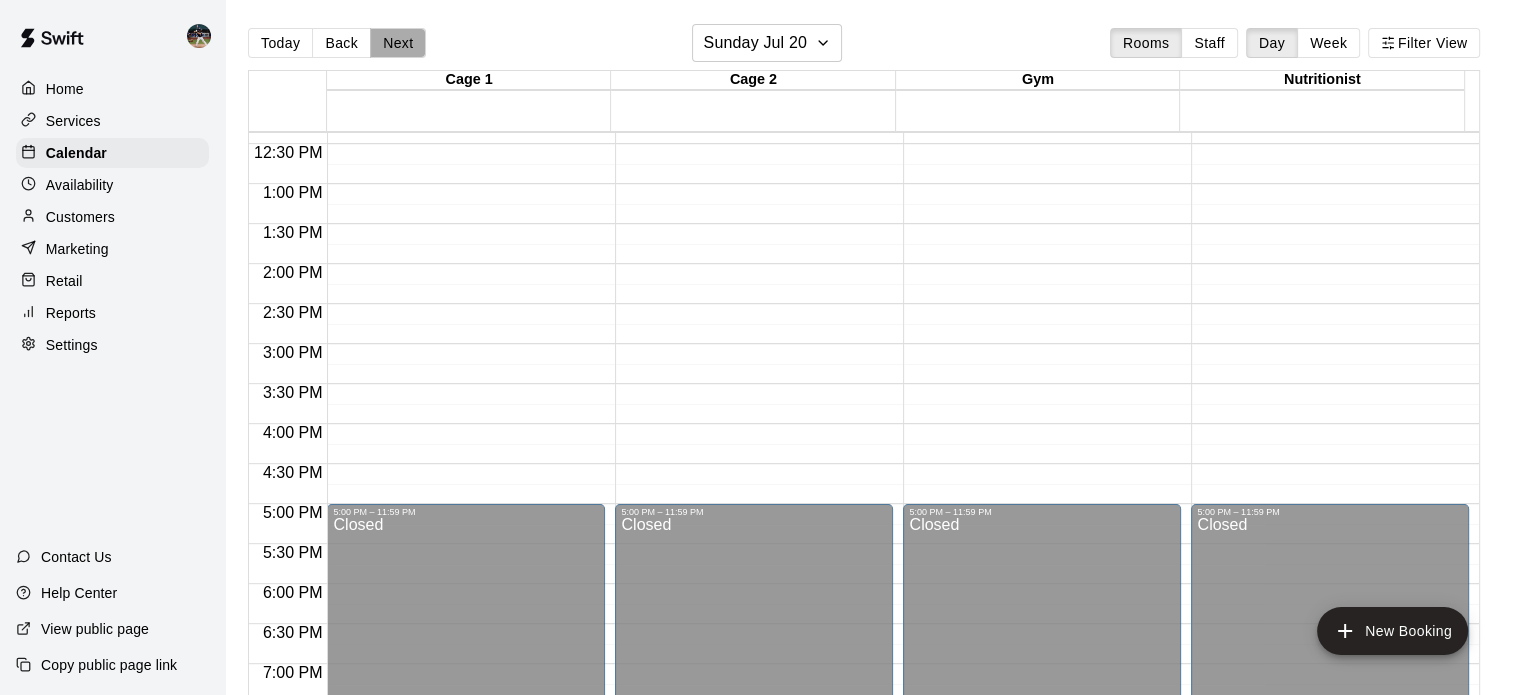 click on "Next" at bounding box center [398, 43] 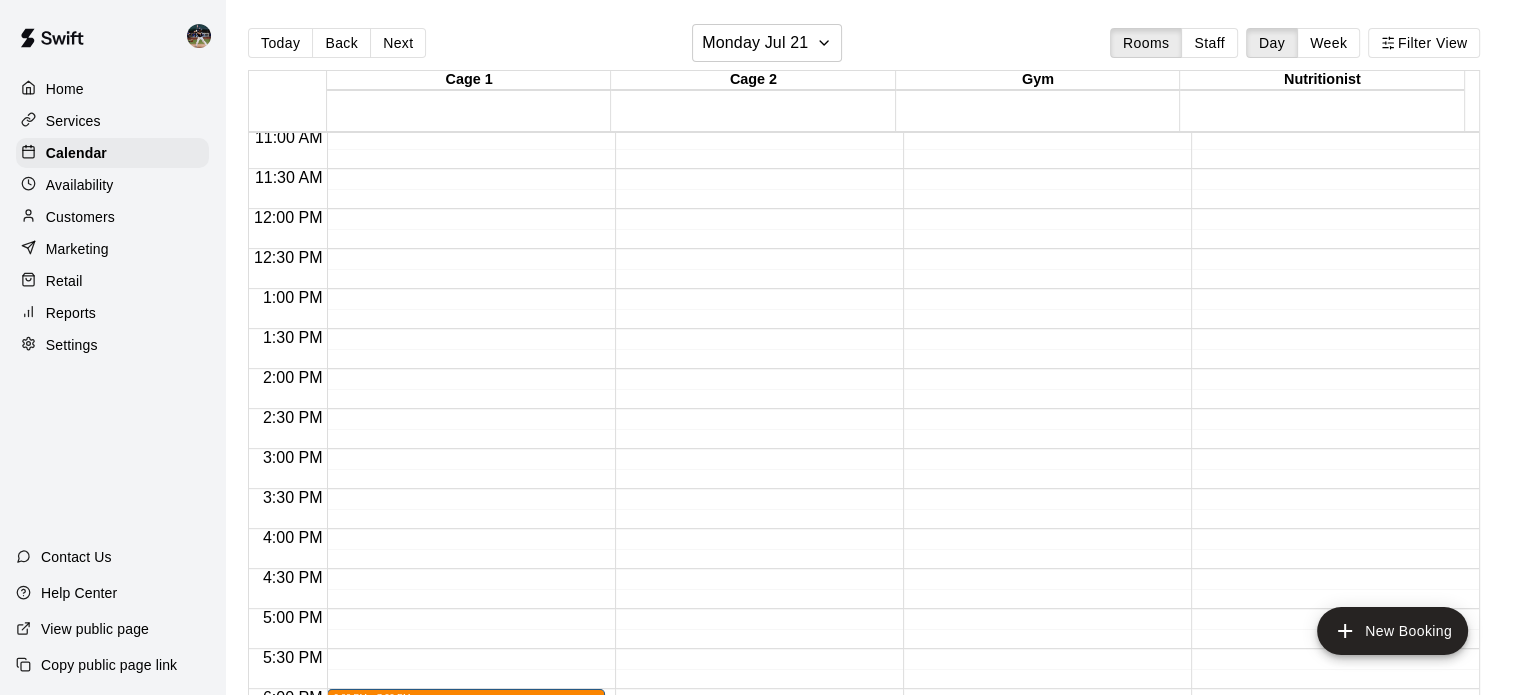 scroll, scrollTop: 885, scrollLeft: 0, axis: vertical 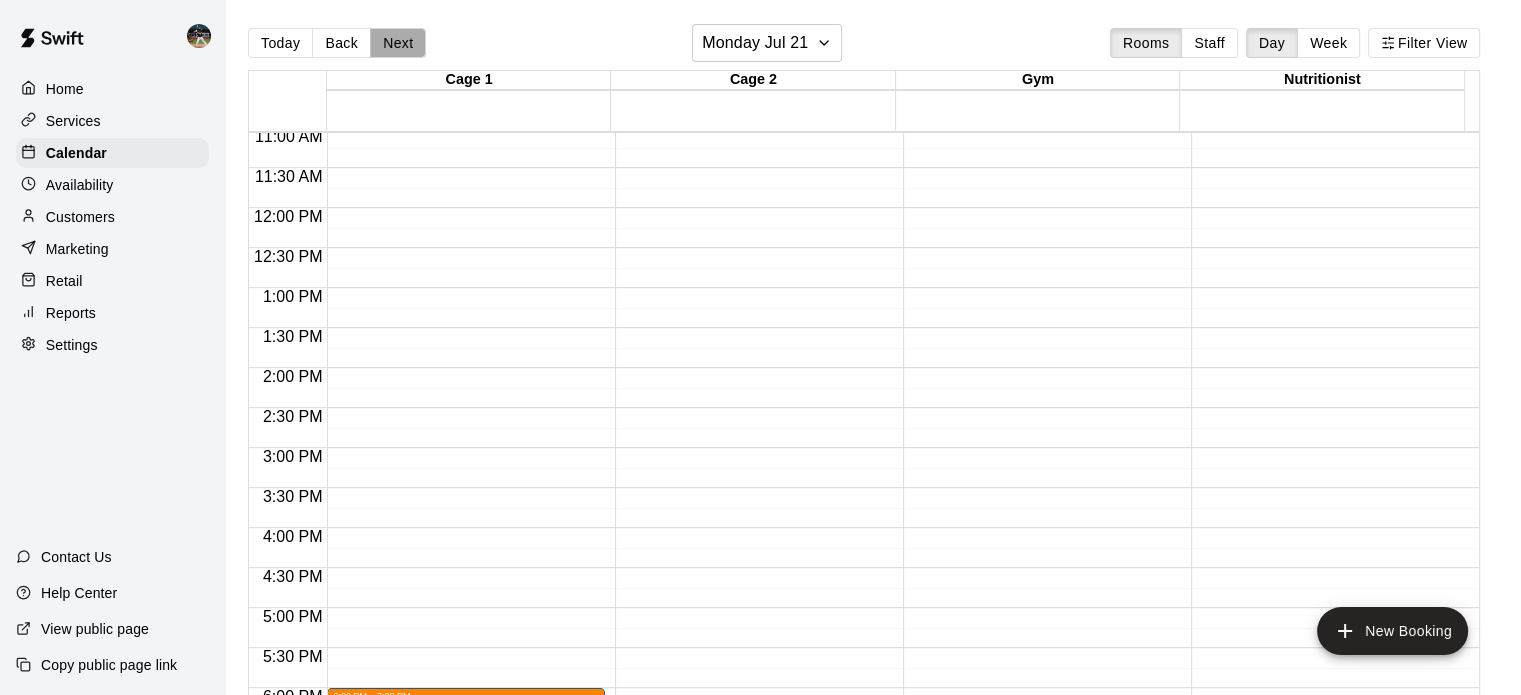 click on "Next" at bounding box center [398, 43] 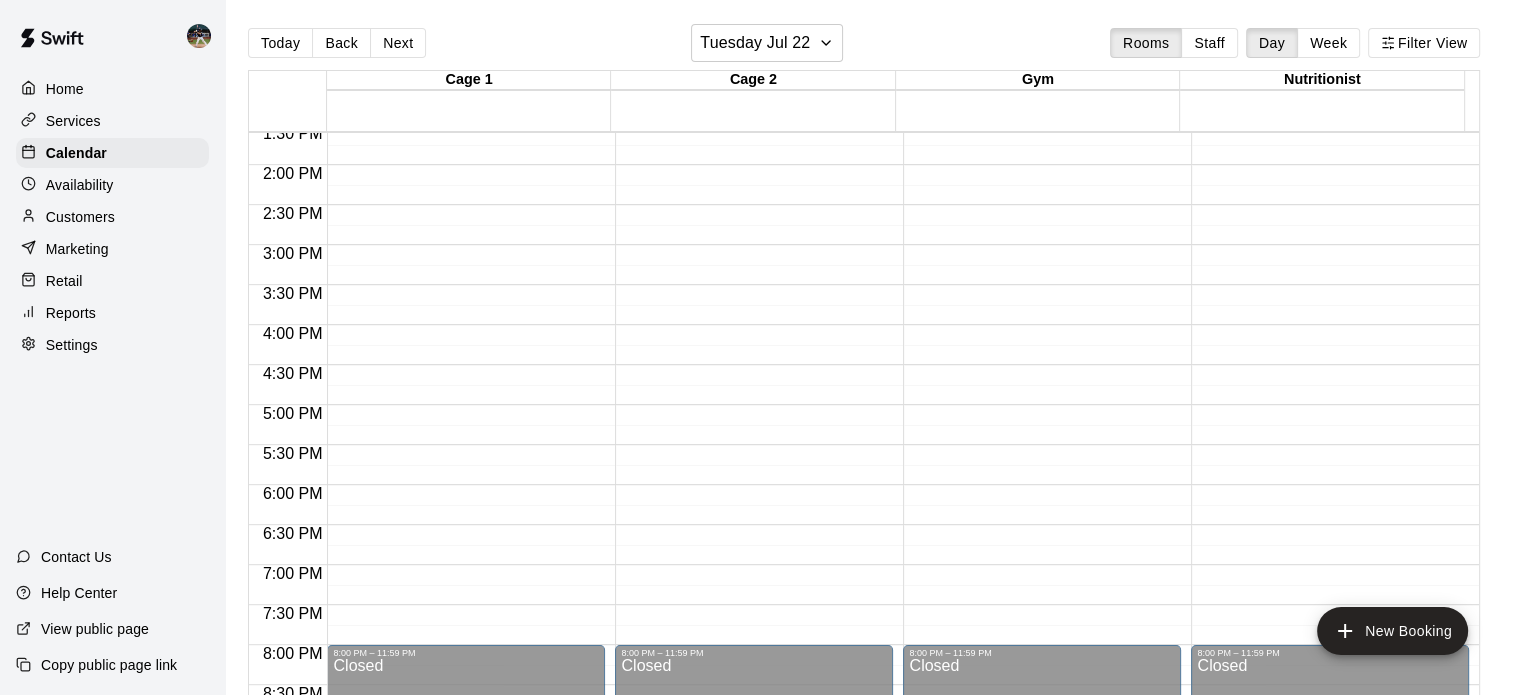 scroll, scrollTop: 1090, scrollLeft: 0, axis: vertical 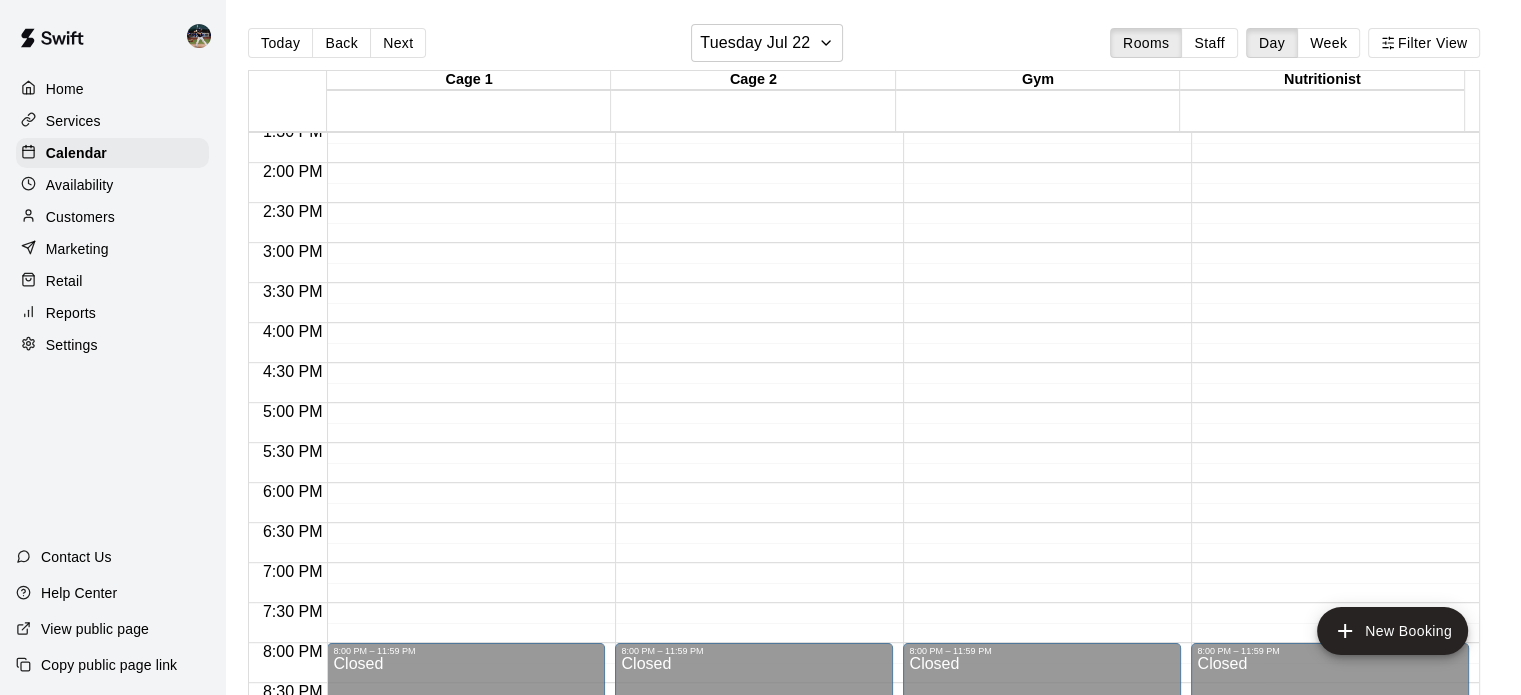 click on "Reports" at bounding box center [112, 313] 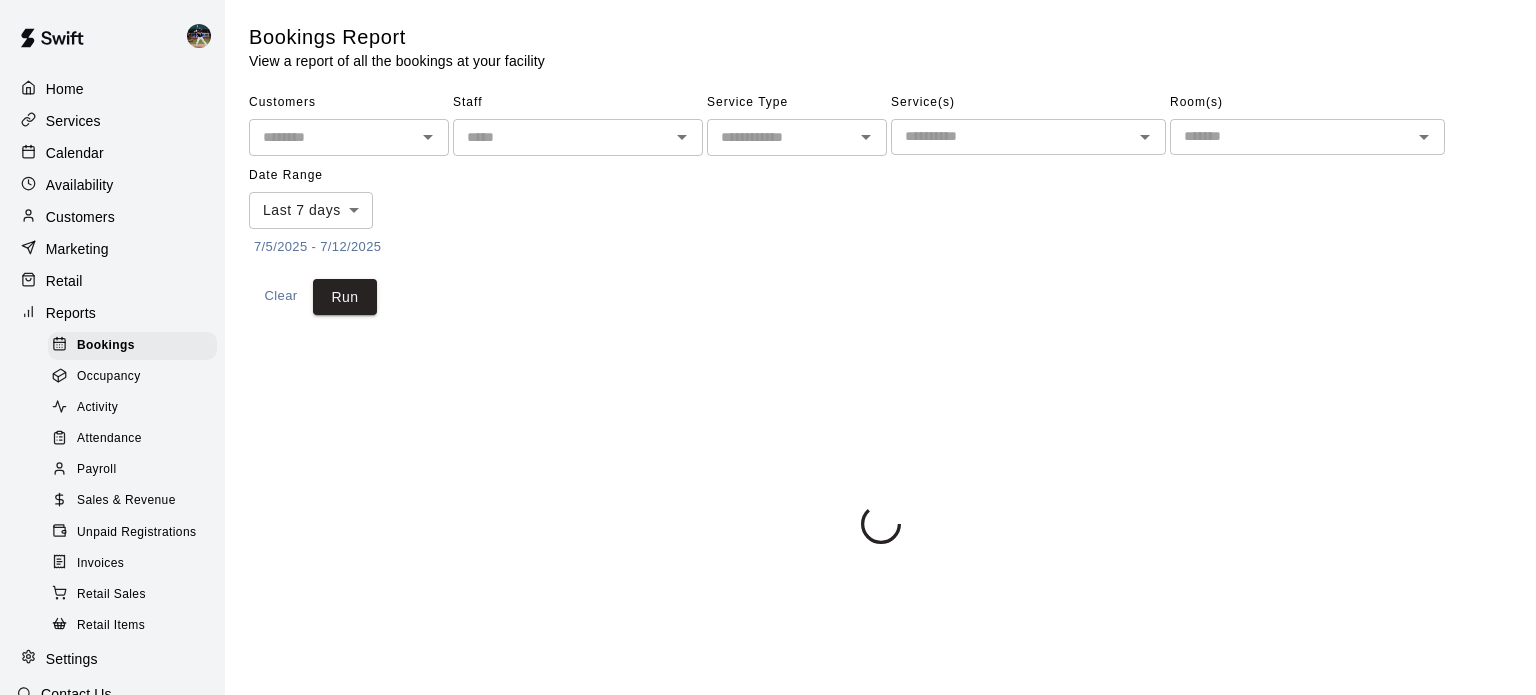 click on "Sales & Revenue" at bounding box center (126, 501) 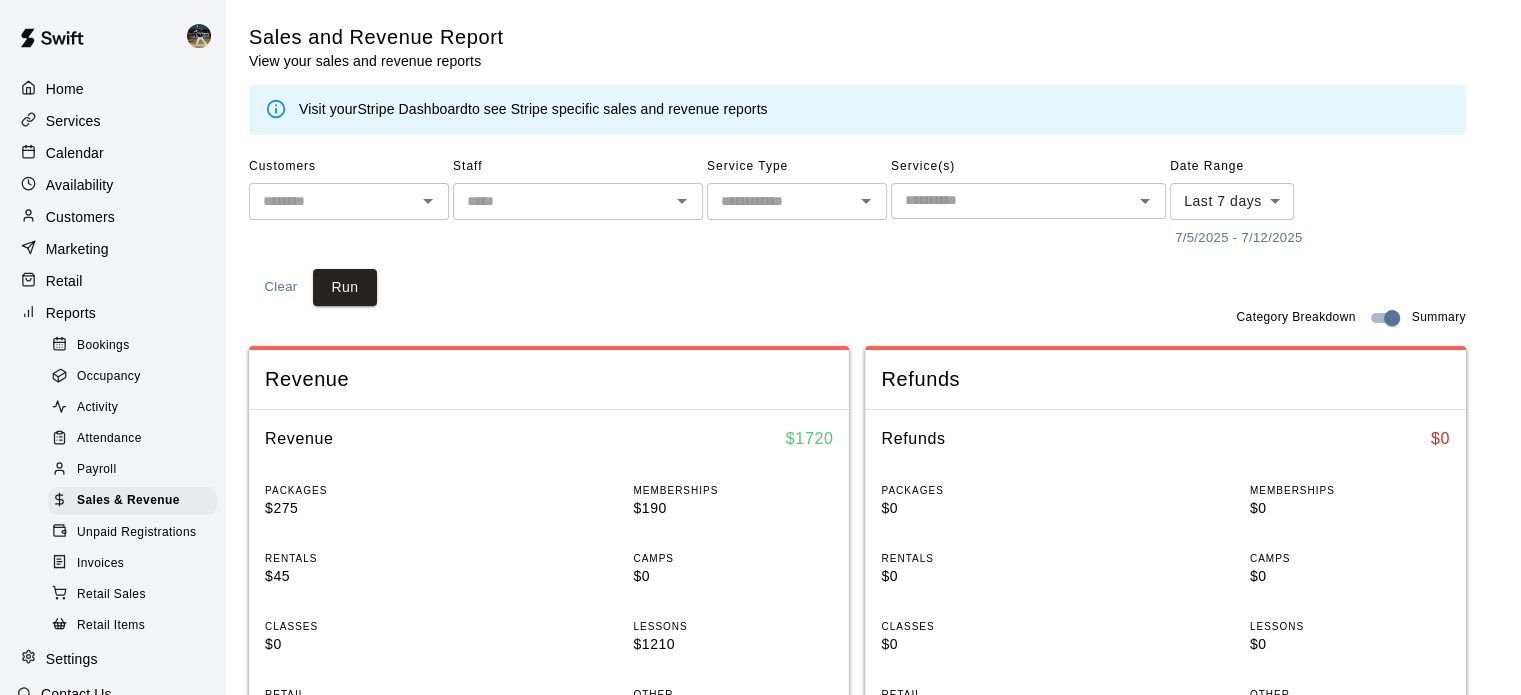 click on "7/5/2025 - 7/12/2025" at bounding box center (1238, 238) 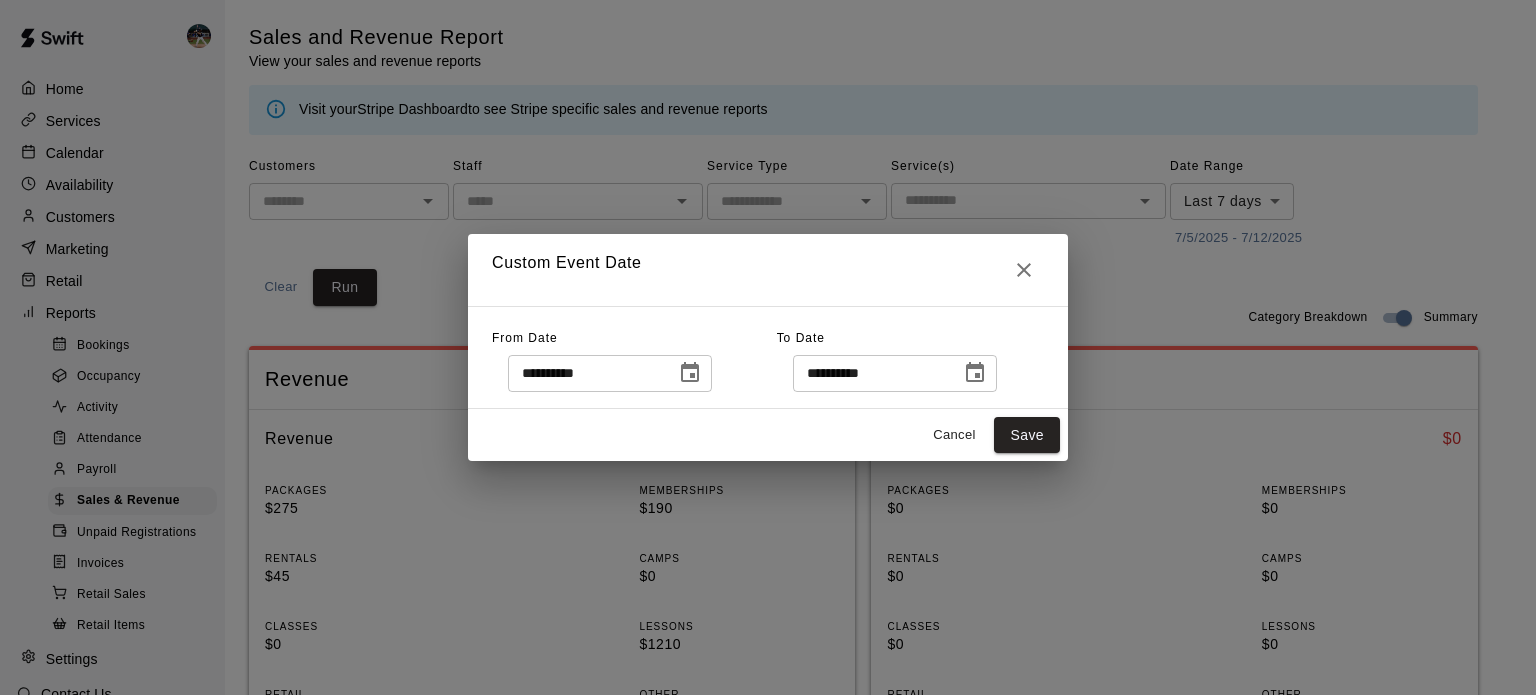 click 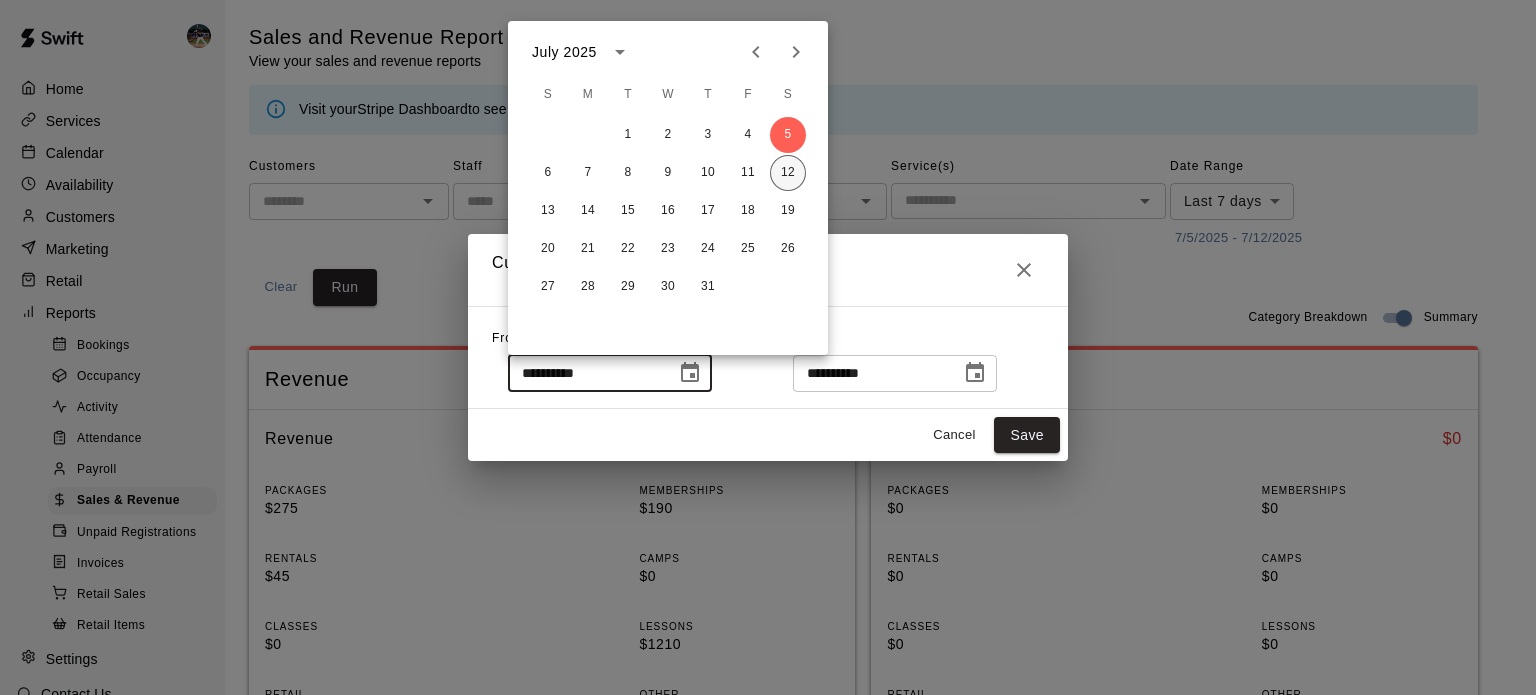 click on "12" at bounding box center (788, 173) 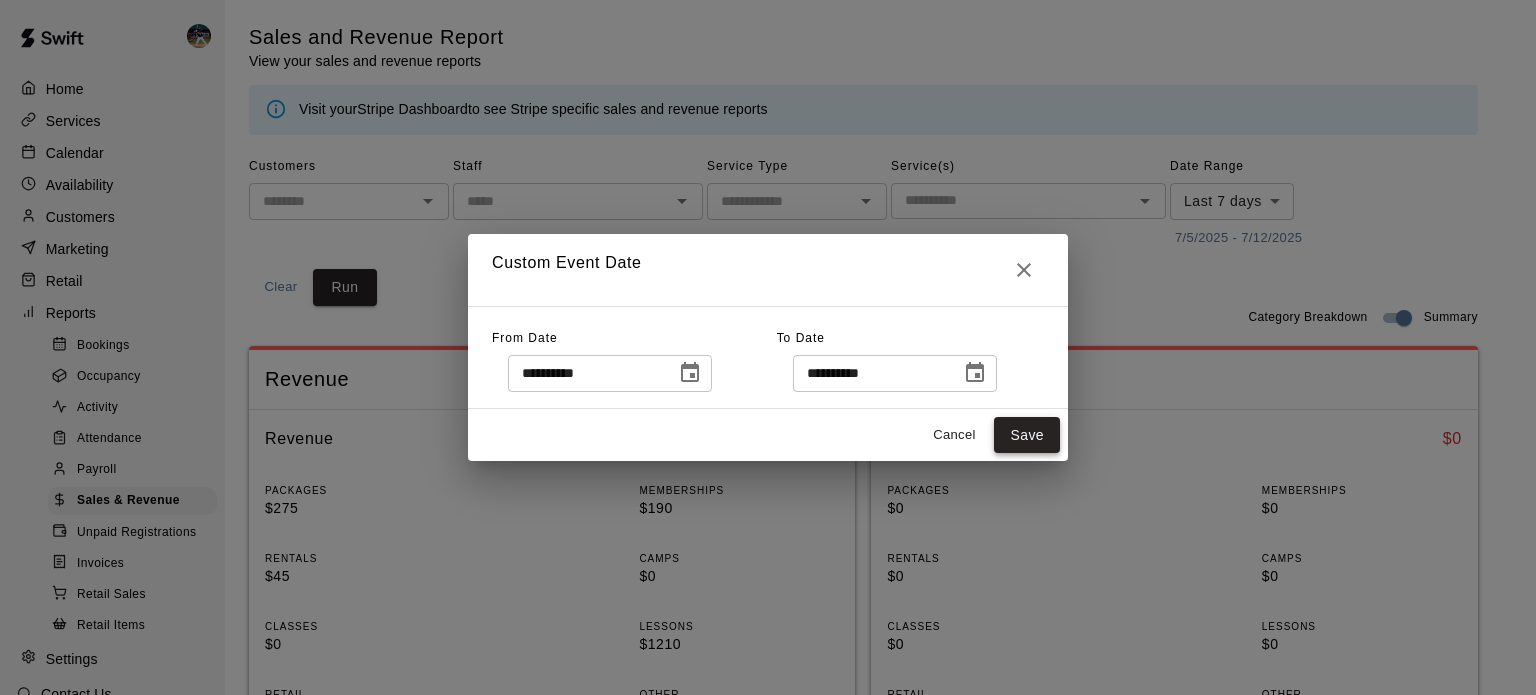 click on "Save" at bounding box center [1027, 435] 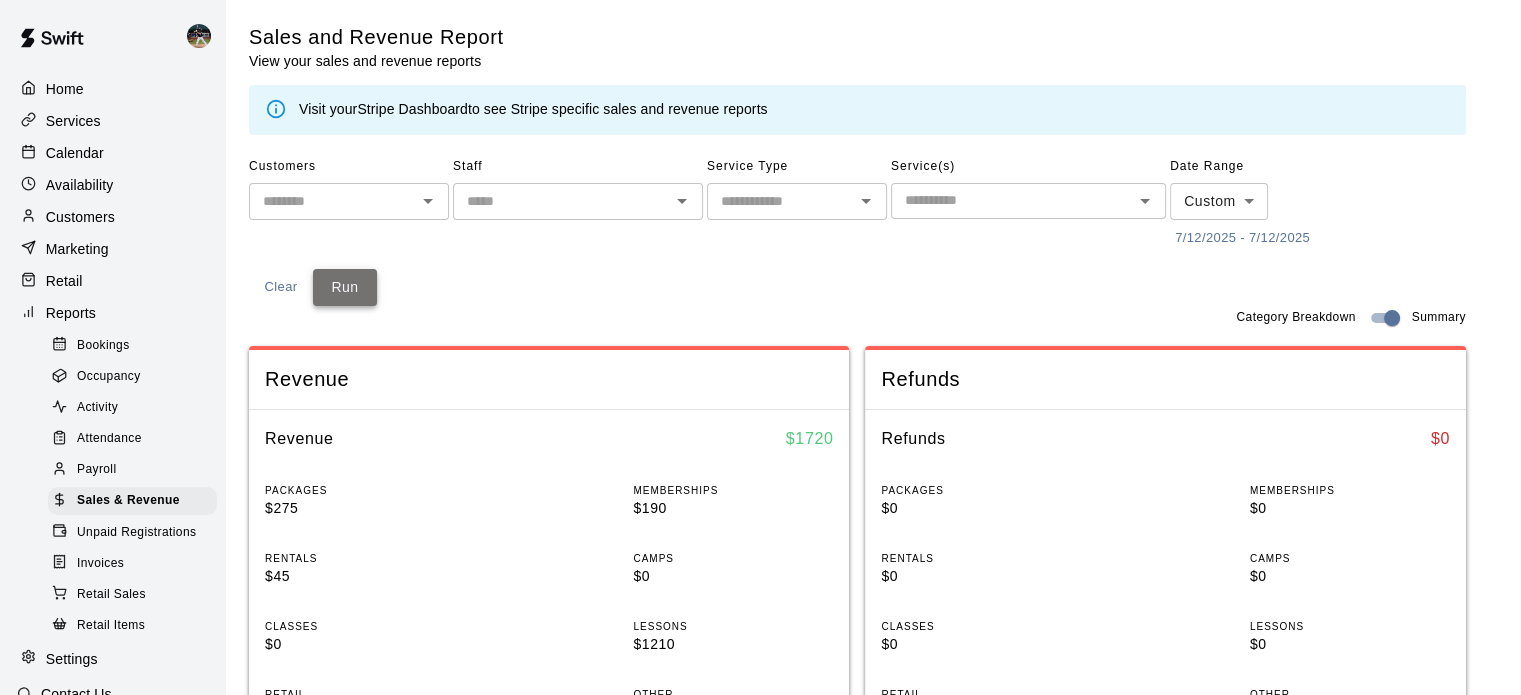 click on "Run" at bounding box center (345, 287) 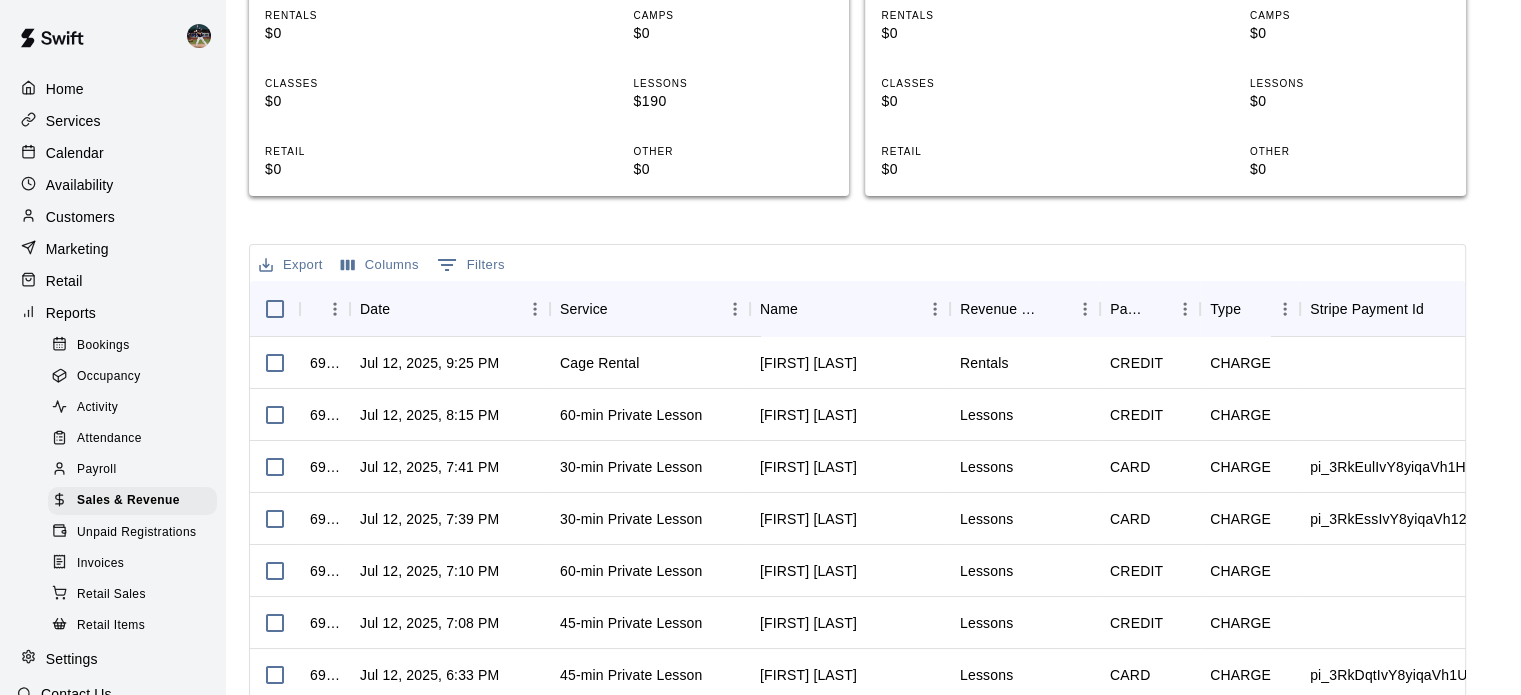 scroll, scrollTop: 659, scrollLeft: 0, axis: vertical 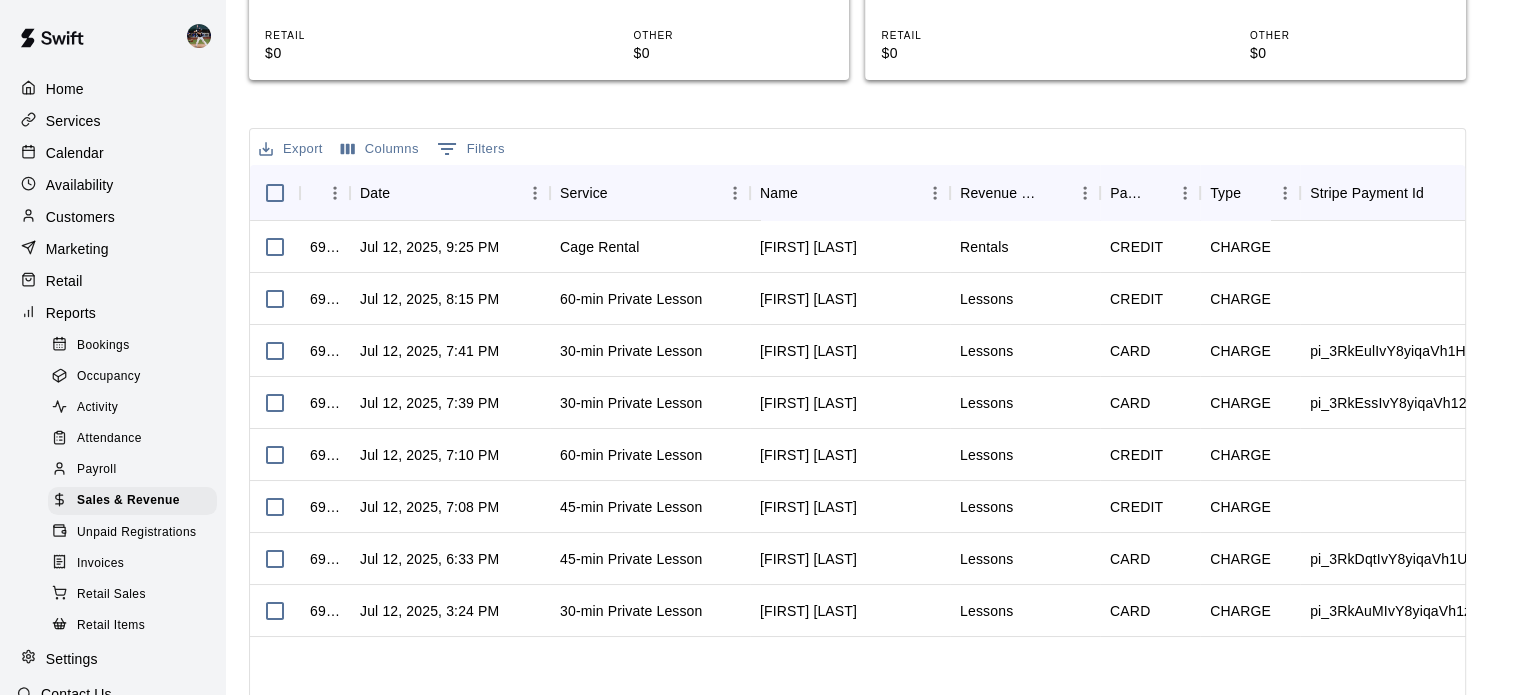 click on "Calendar" at bounding box center (112, 153) 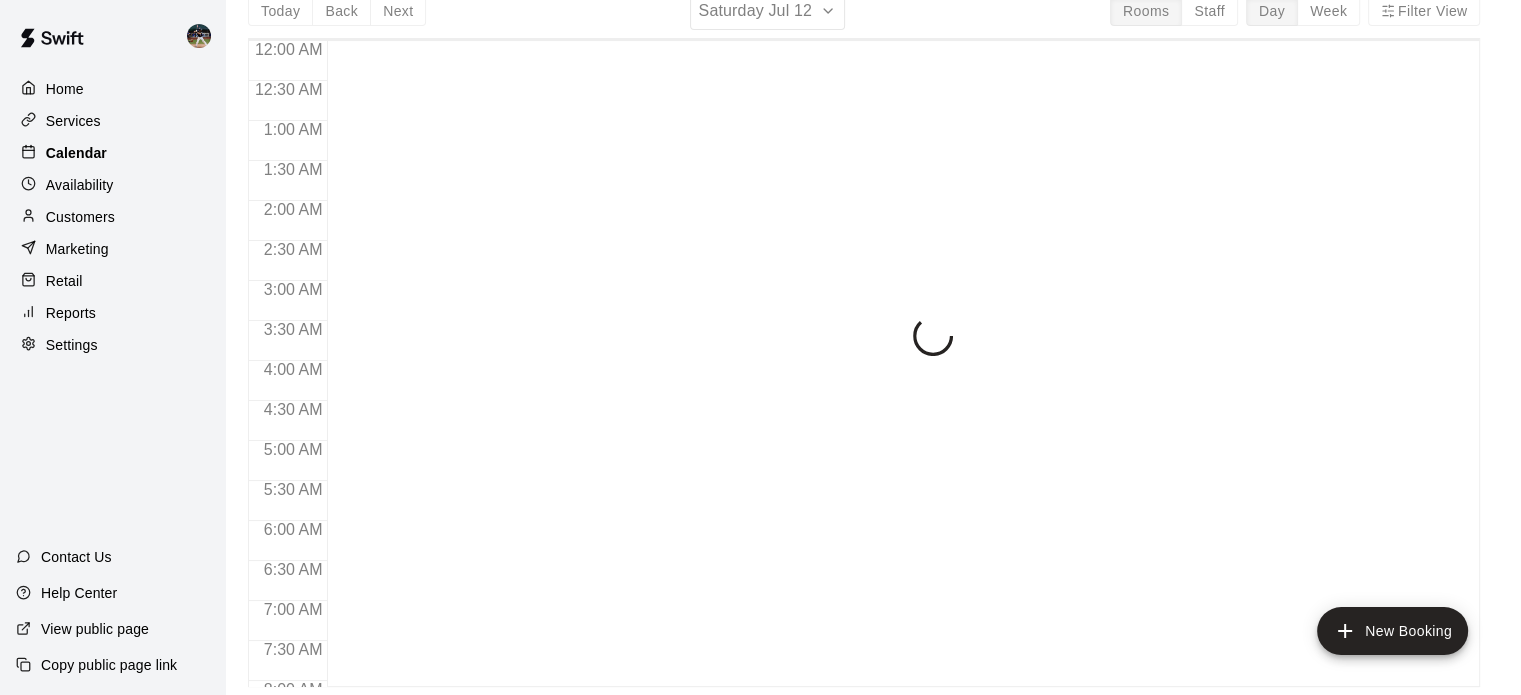 scroll, scrollTop: 0, scrollLeft: 0, axis: both 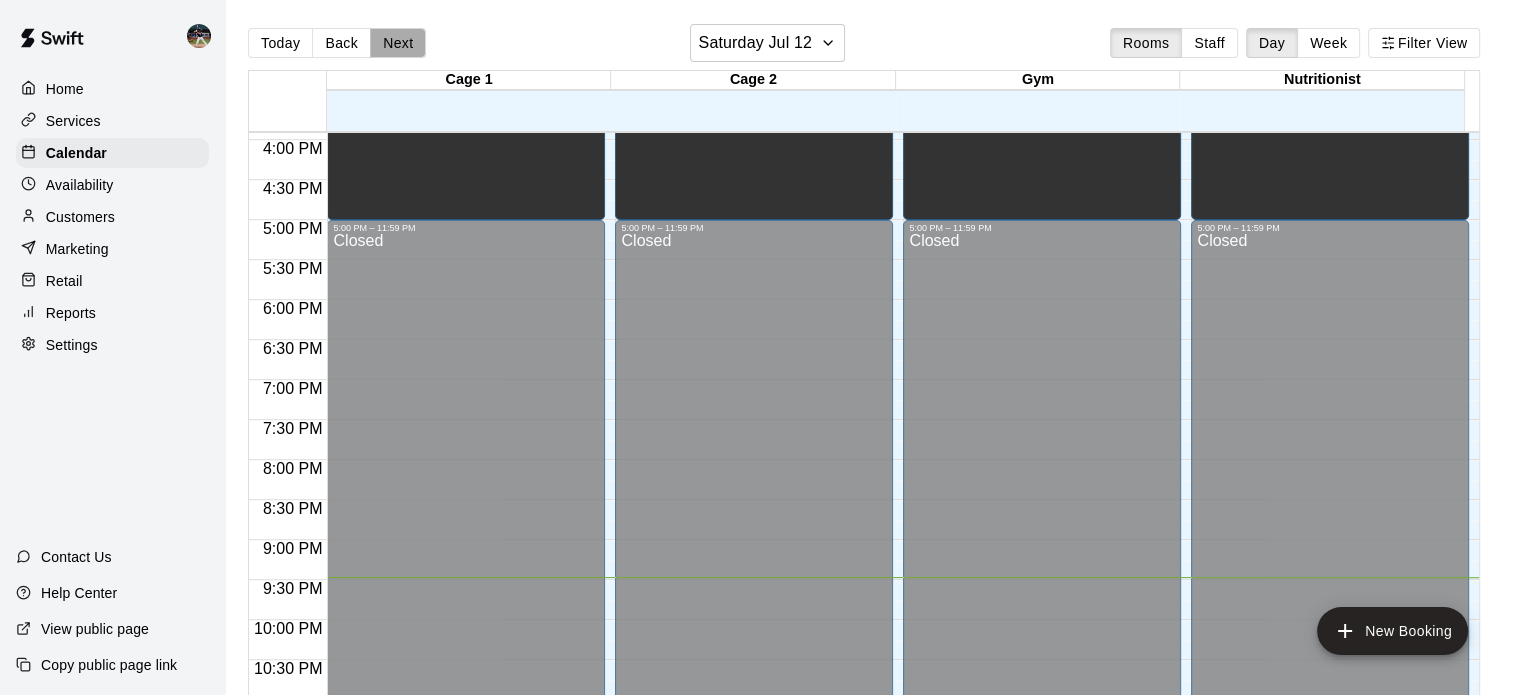 click on "Next" at bounding box center (398, 43) 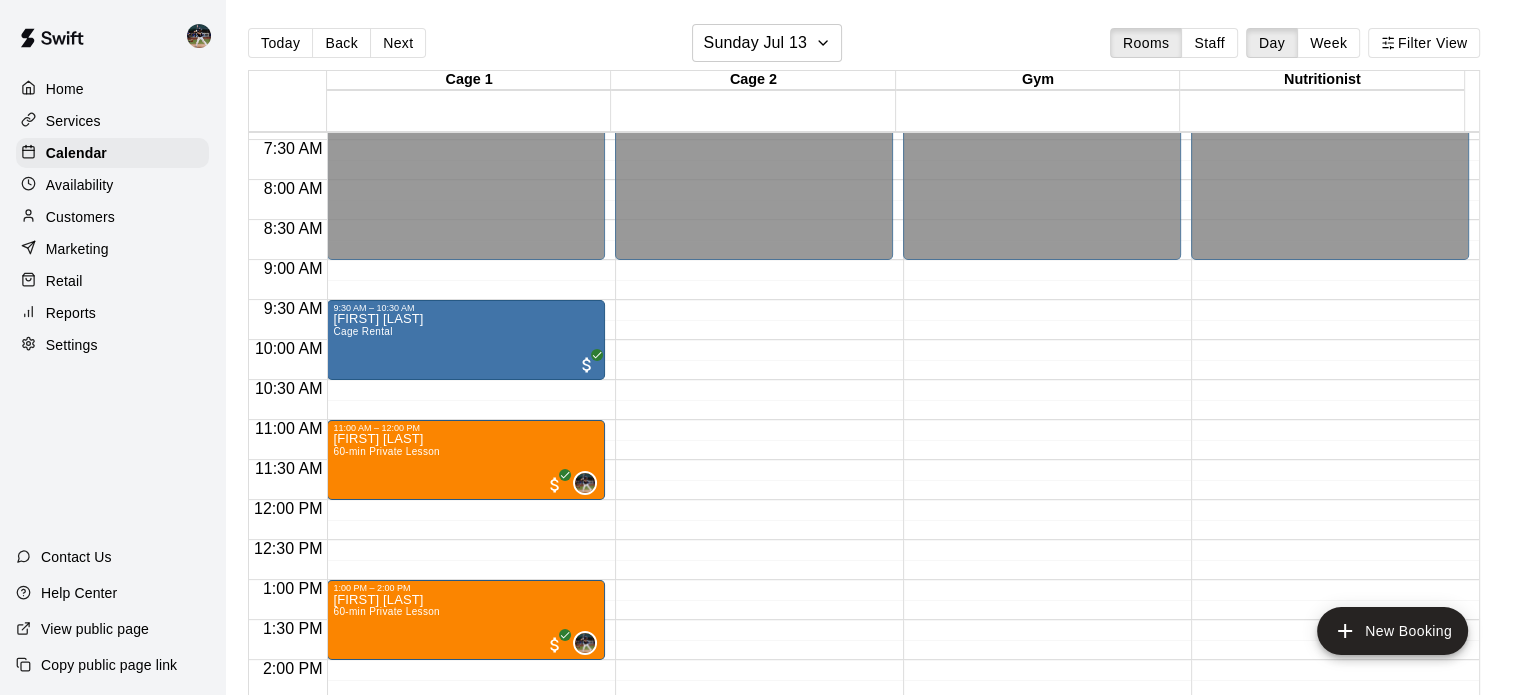 scroll, scrollTop: 592, scrollLeft: 0, axis: vertical 